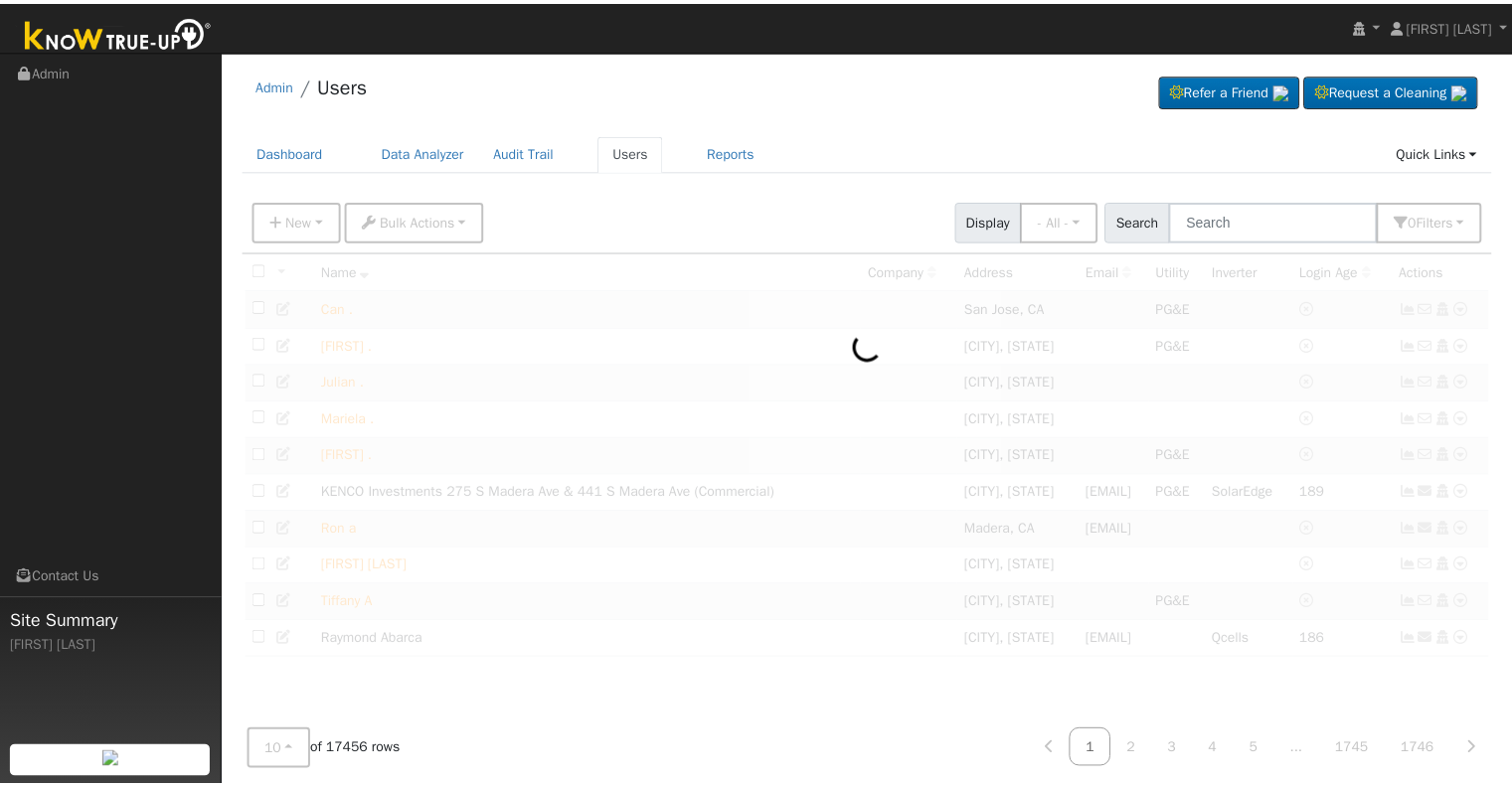 scroll, scrollTop: 0, scrollLeft: 0, axis: both 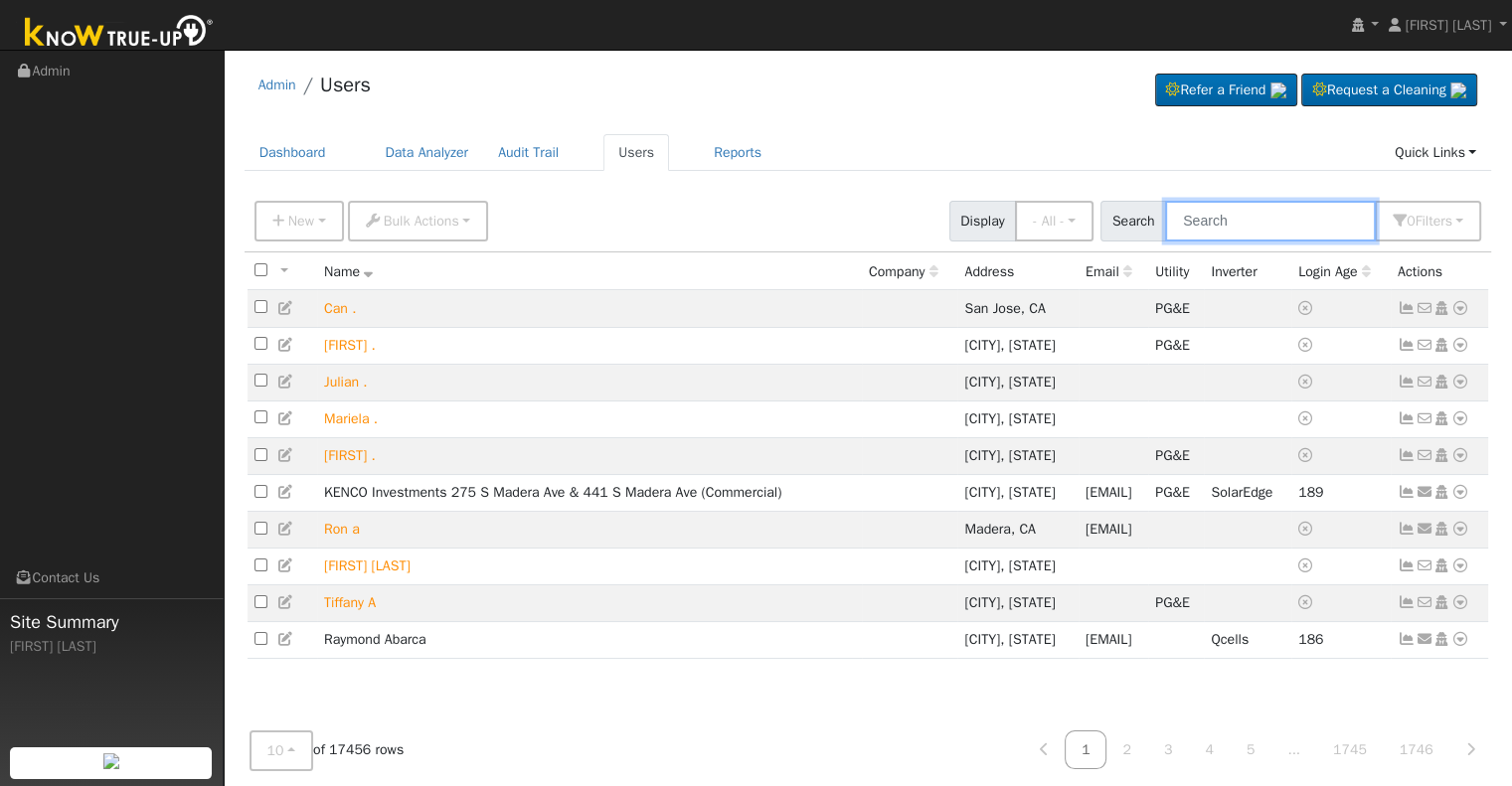 click at bounding box center (1270, 221) 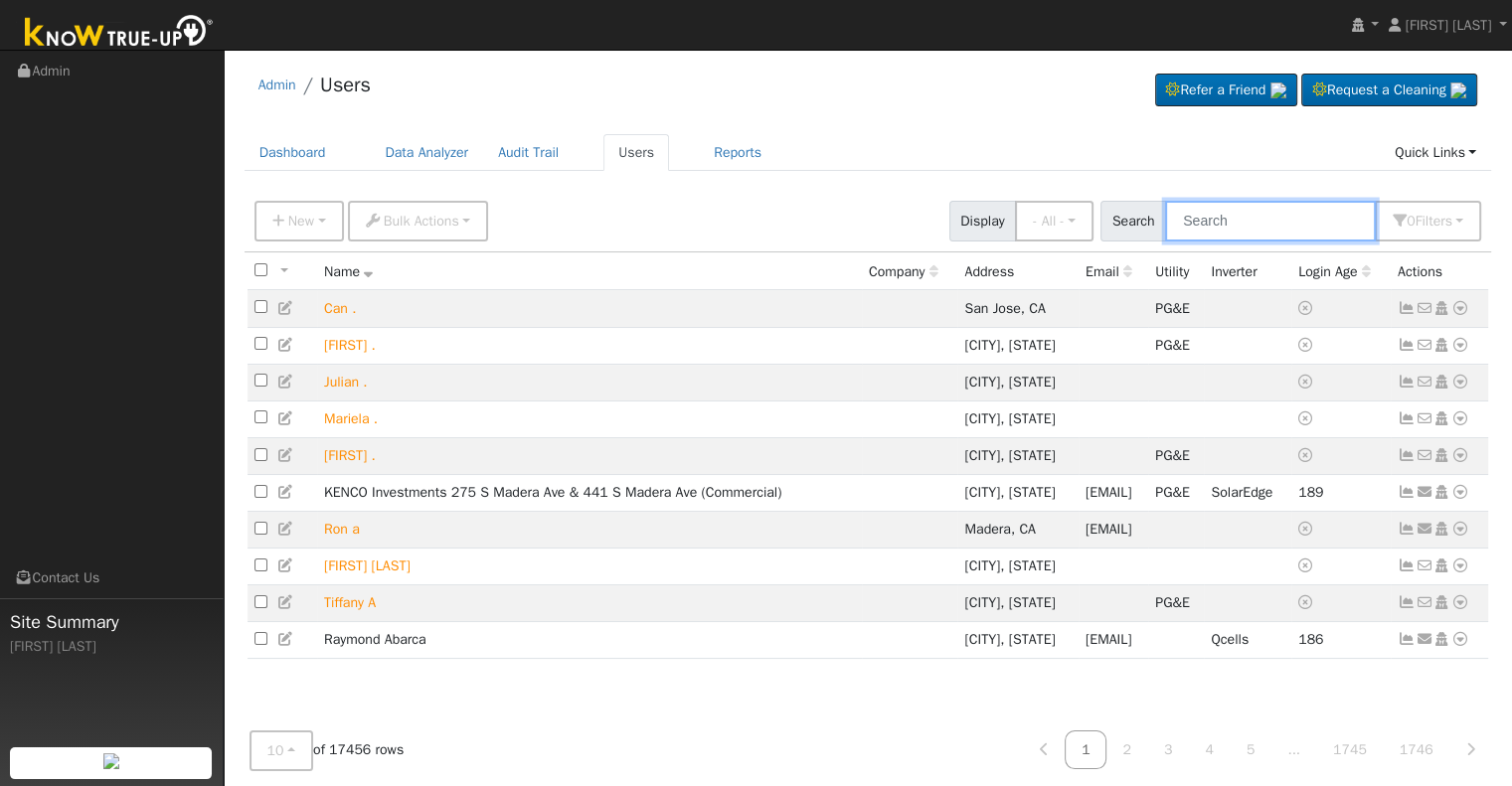 paste on "Project [COMPANY_NAME], [FIRST] & [FIRST]" 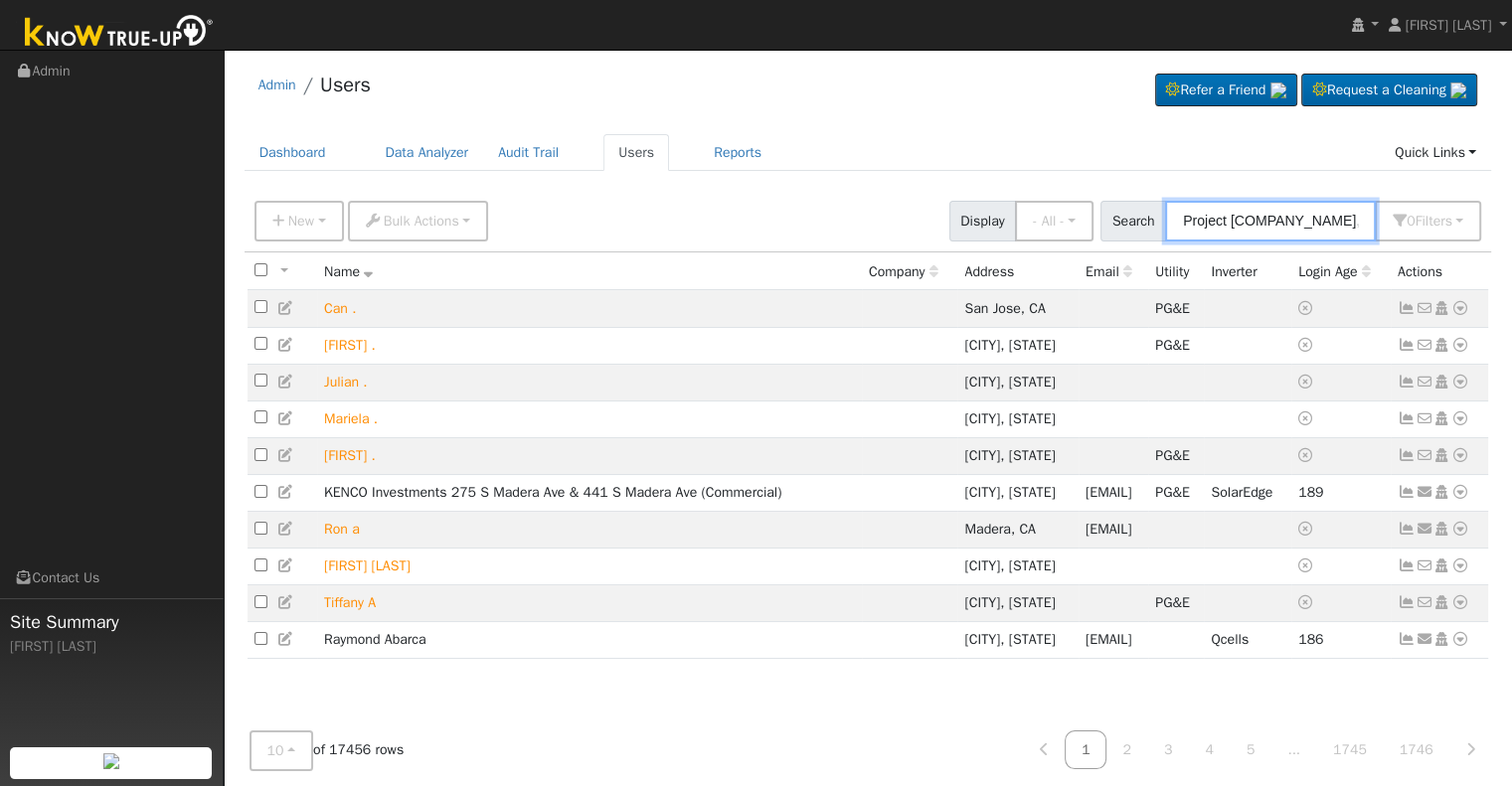 scroll, scrollTop: 0, scrollLeft: 31, axis: horizontal 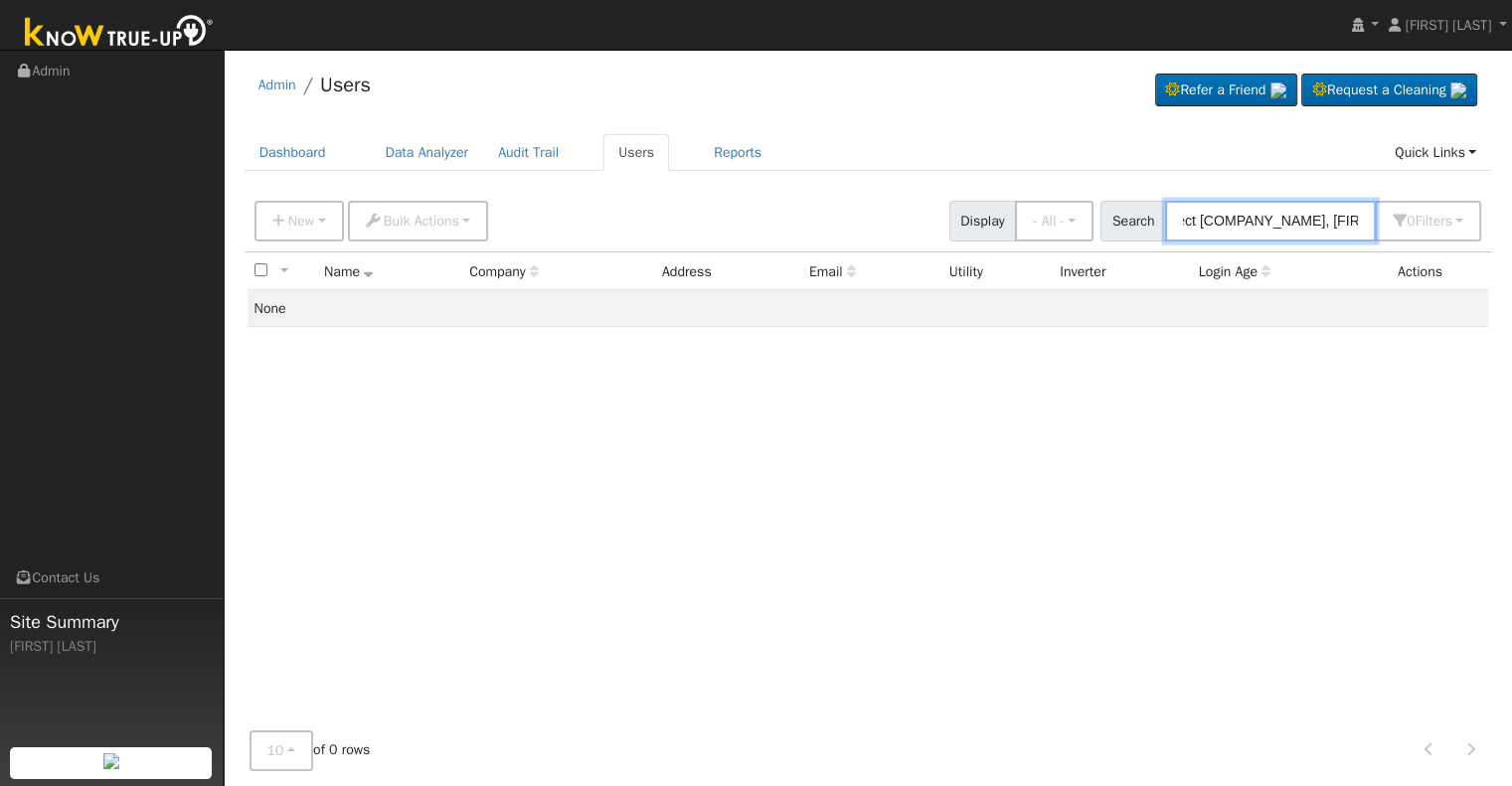 click on "Project [COMPANY_NAME], [FIRST] & [FIRST]" at bounding box center [1270, 221] 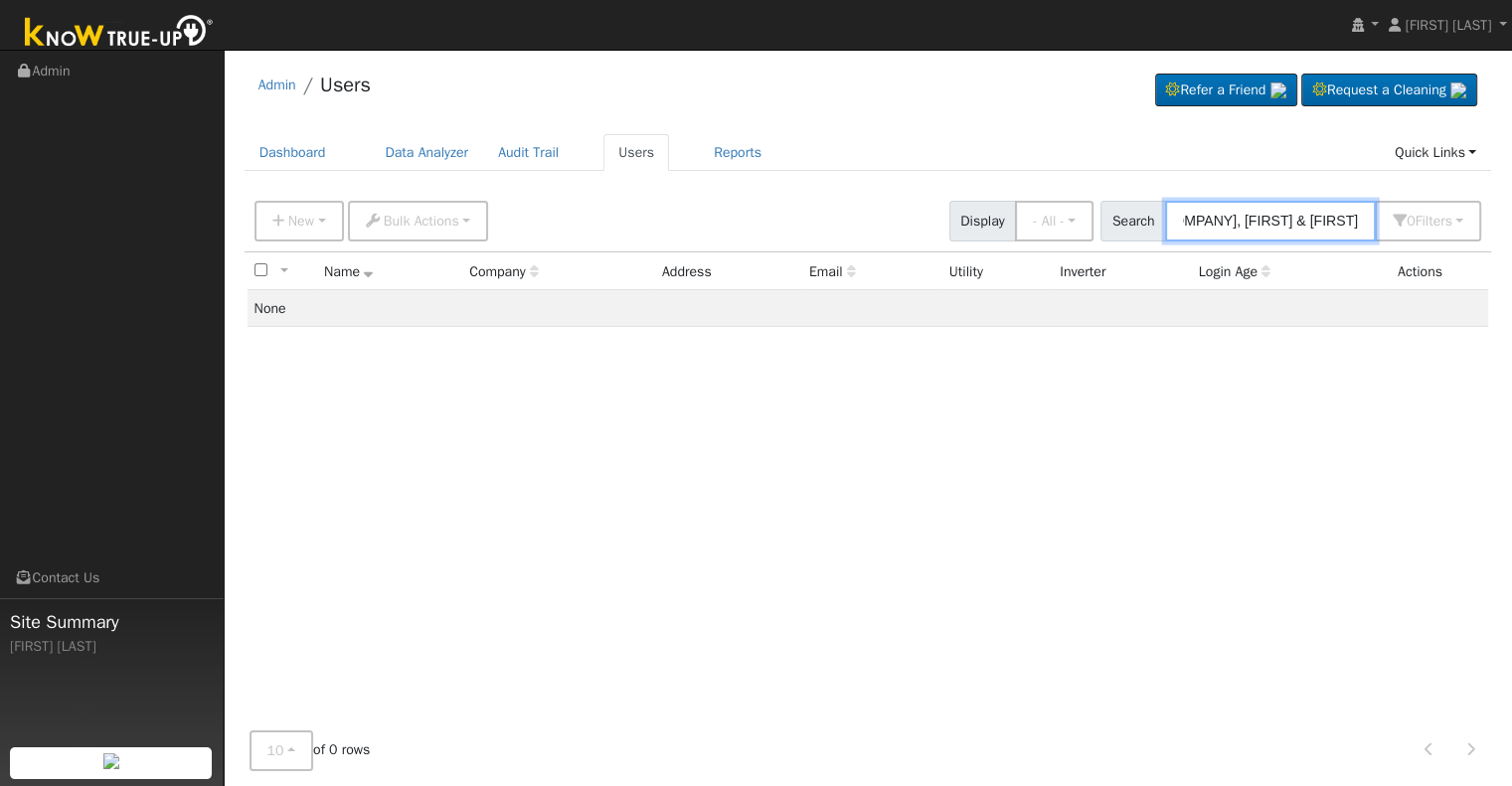 scroll, scrollTop: 0, scrollLeft: 0, axis: both 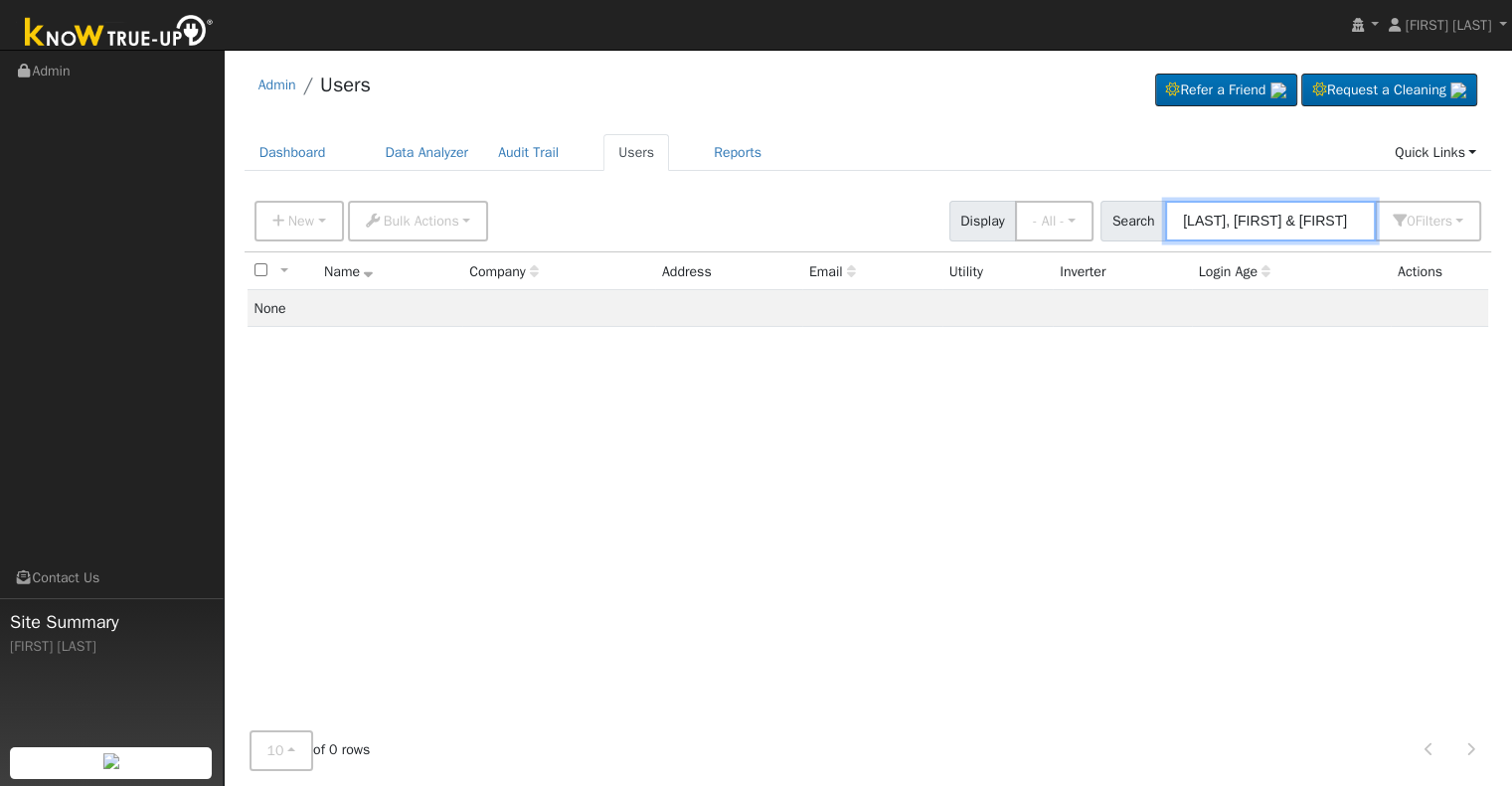 drag, startPoint x: 1226, startPoint y: 218, endPoint x: 1325, endPoint y: 227, distance: 99.40825 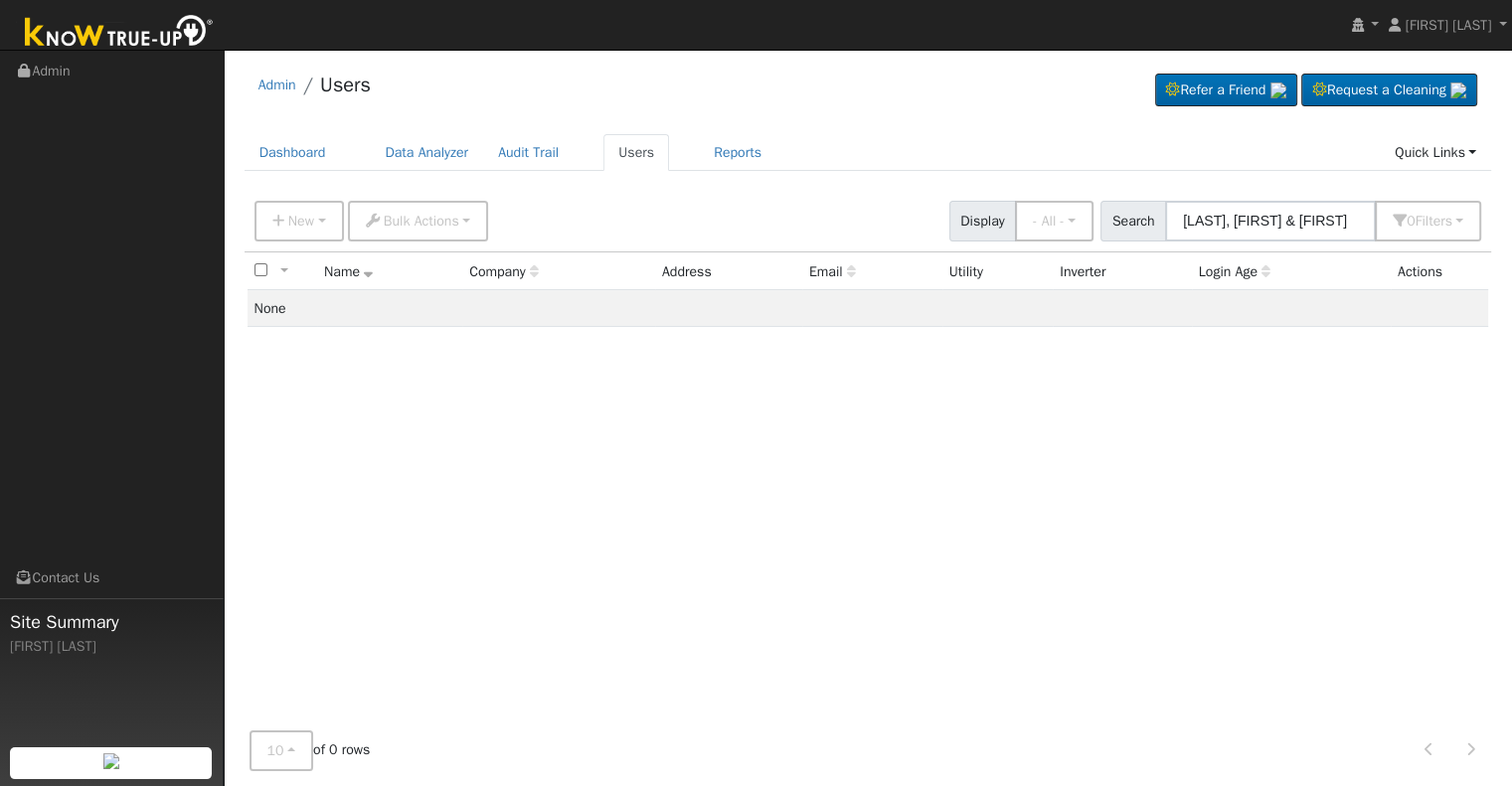 click on "All None All on page None on page  Name   Company  Address  Email  Utility Inverter  Login Age  Actions None" at bounding box center (868, 488) 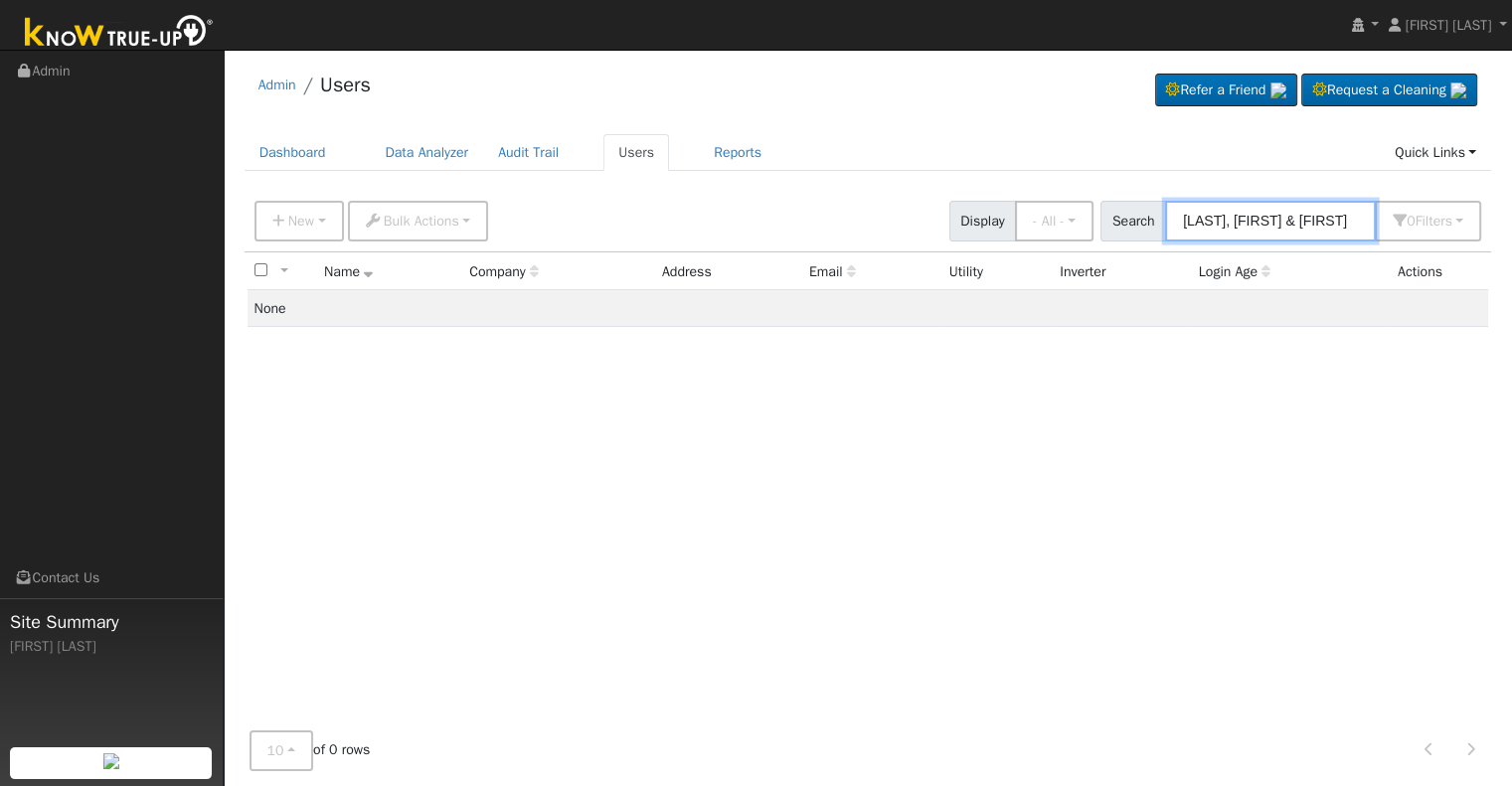 drag, startPoint x: 1177, startPoint y: 224, endPoint x: 1336, endPoint y: 226, distance: 159.0126 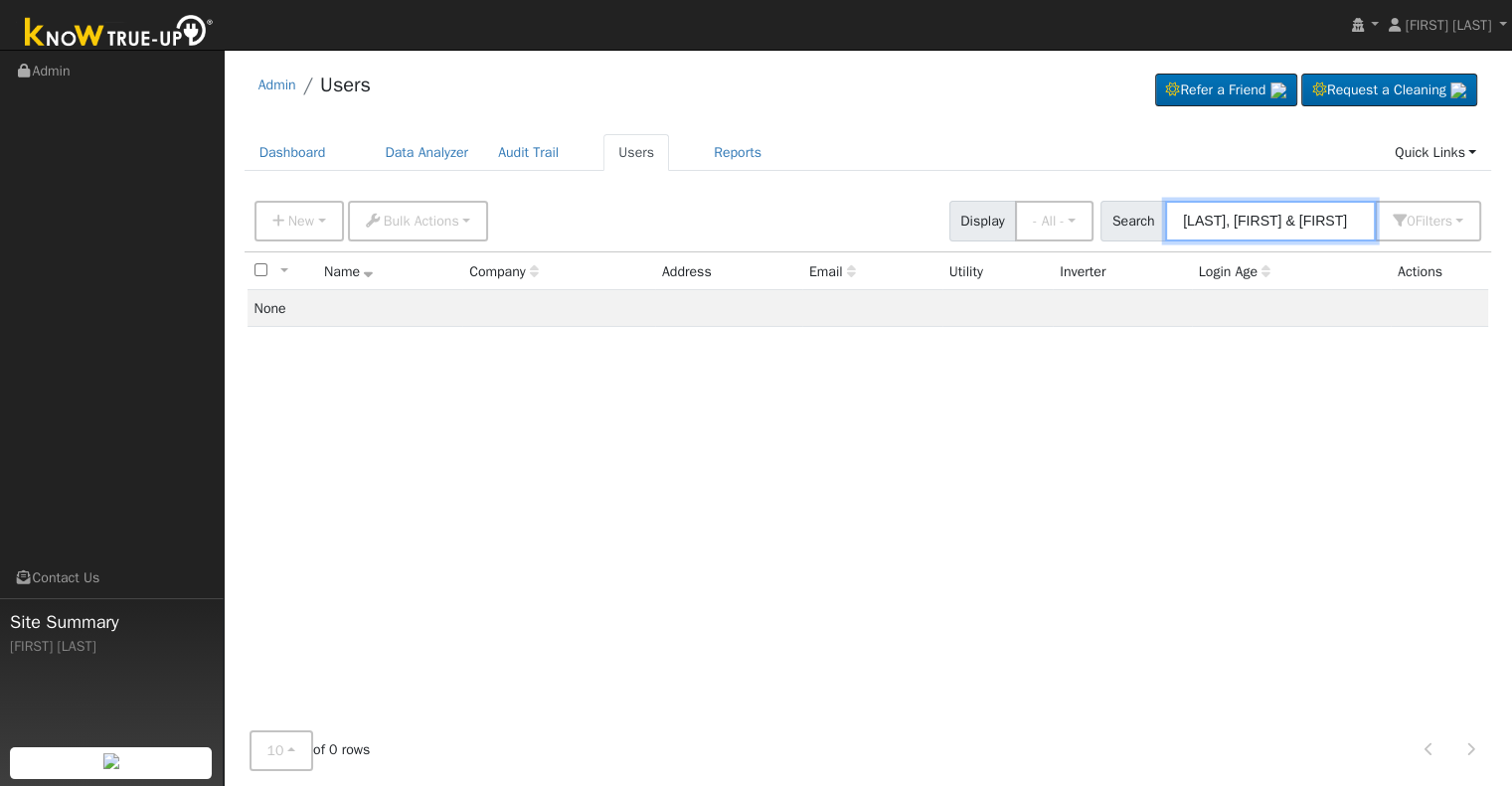 click on "[LAST], [FIRST] & [FIRST]" at bounding box center (1270, 221) 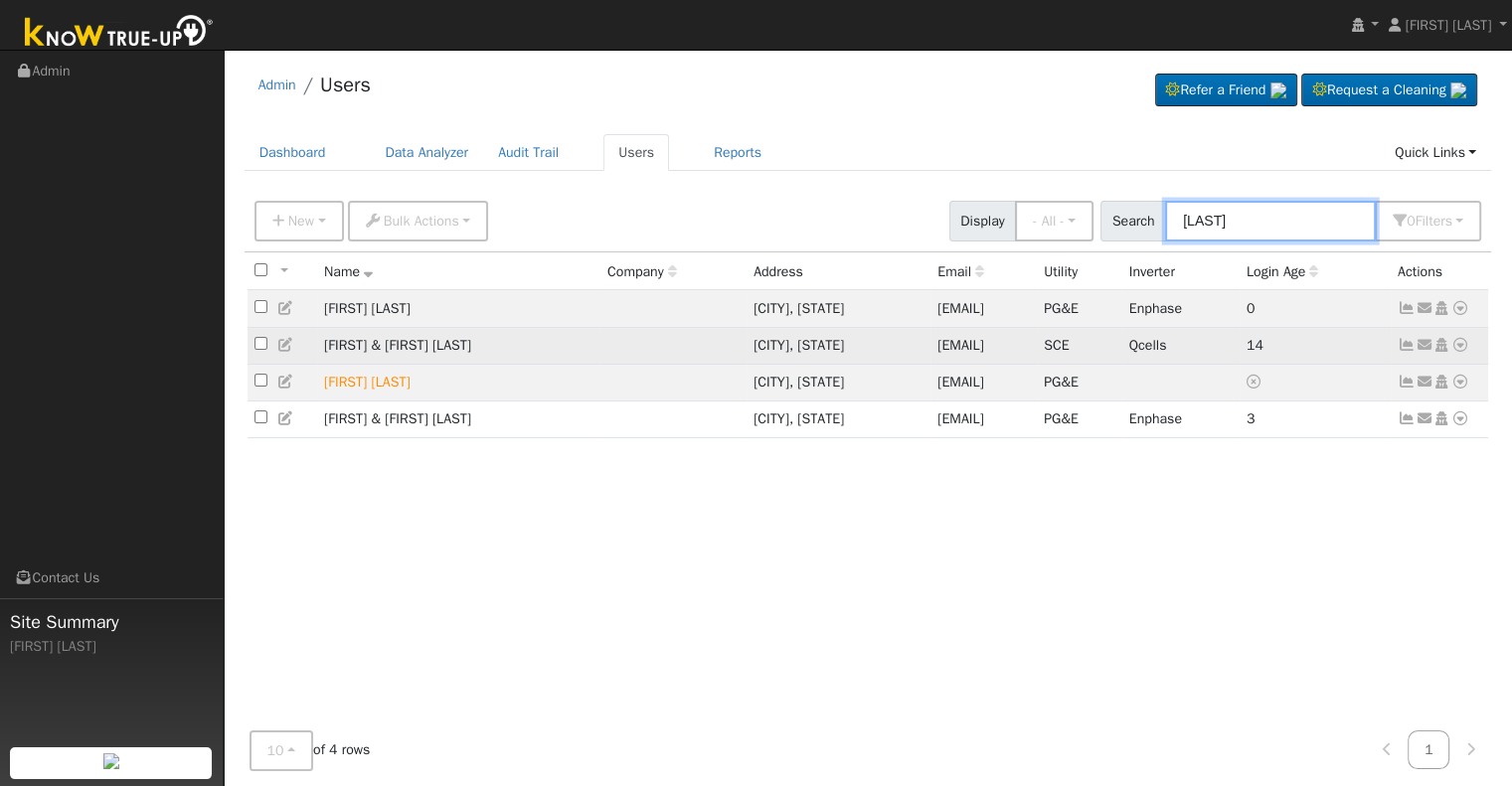 type on "[LAST]" 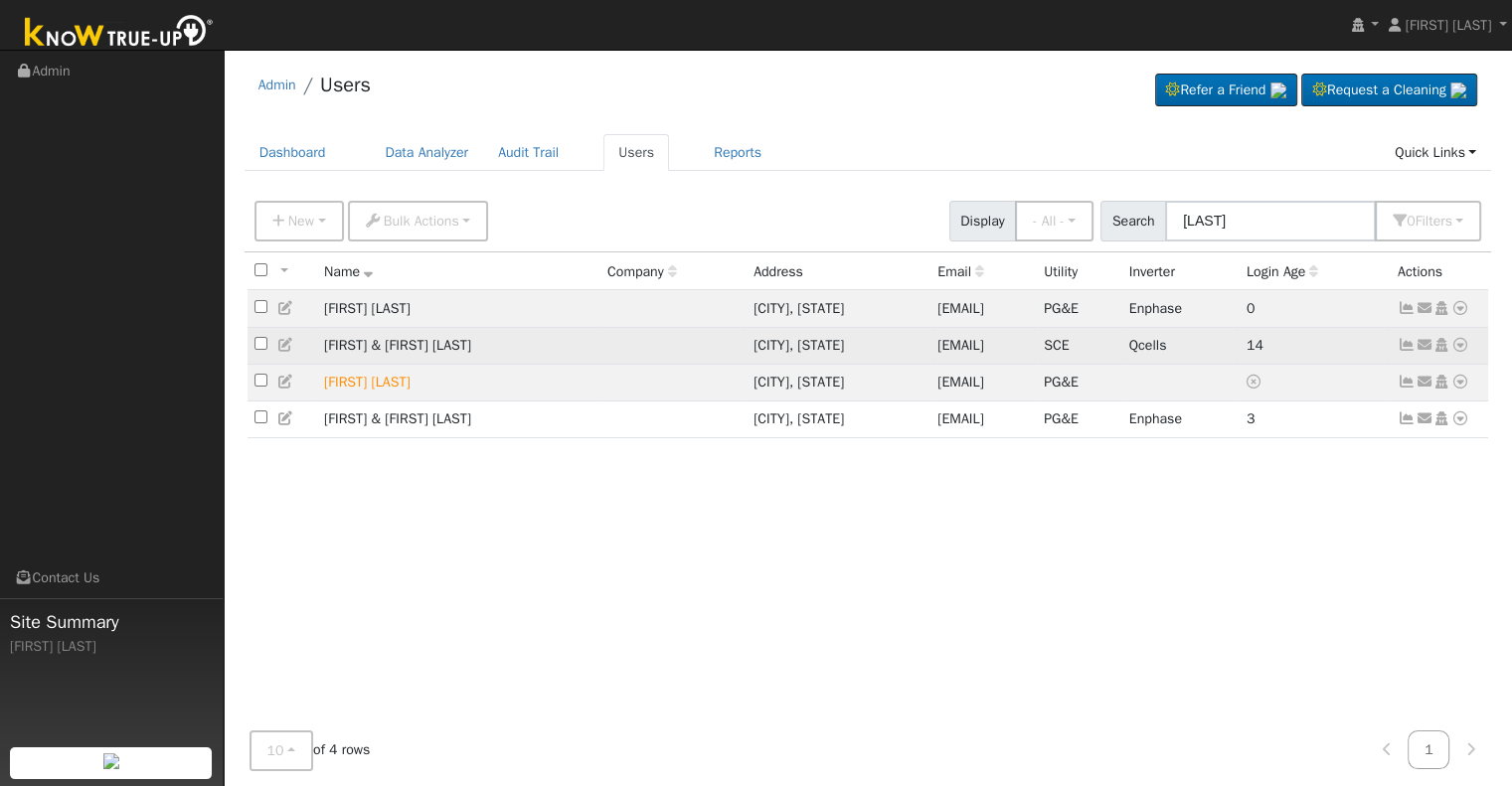 click at bounding box center (1407, 345) 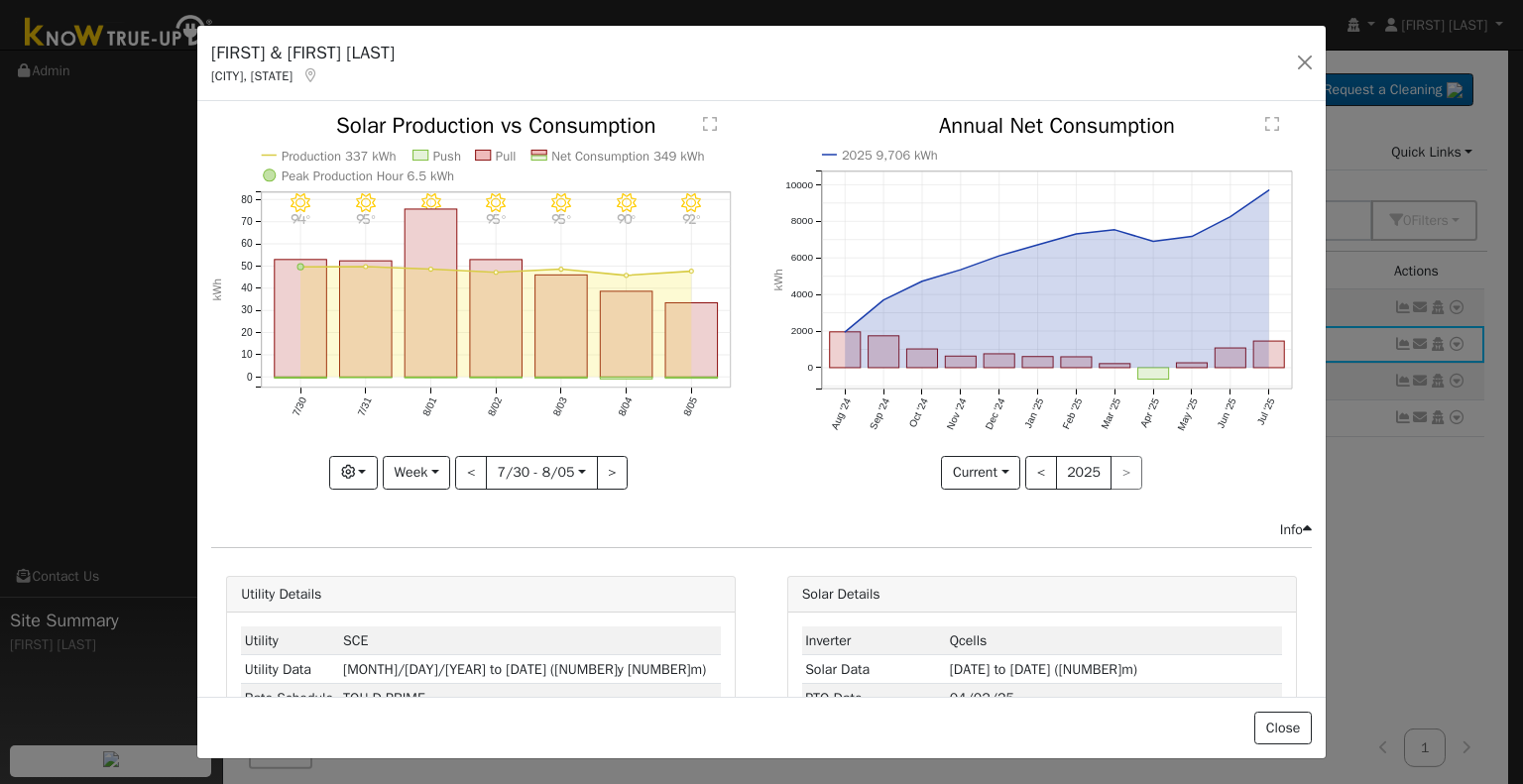click at bounding box center (311, 75) 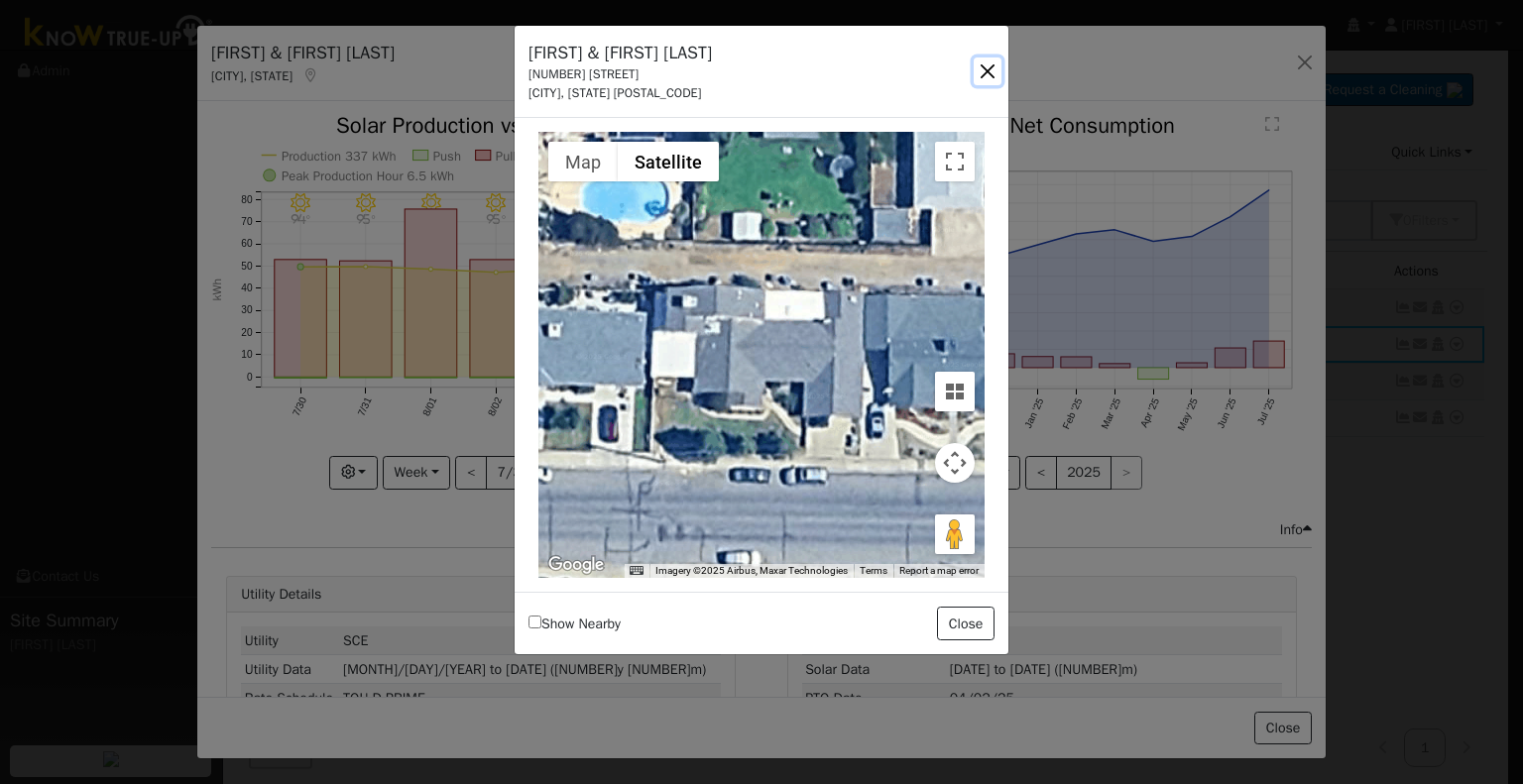 click at bounding box center (988, 71) 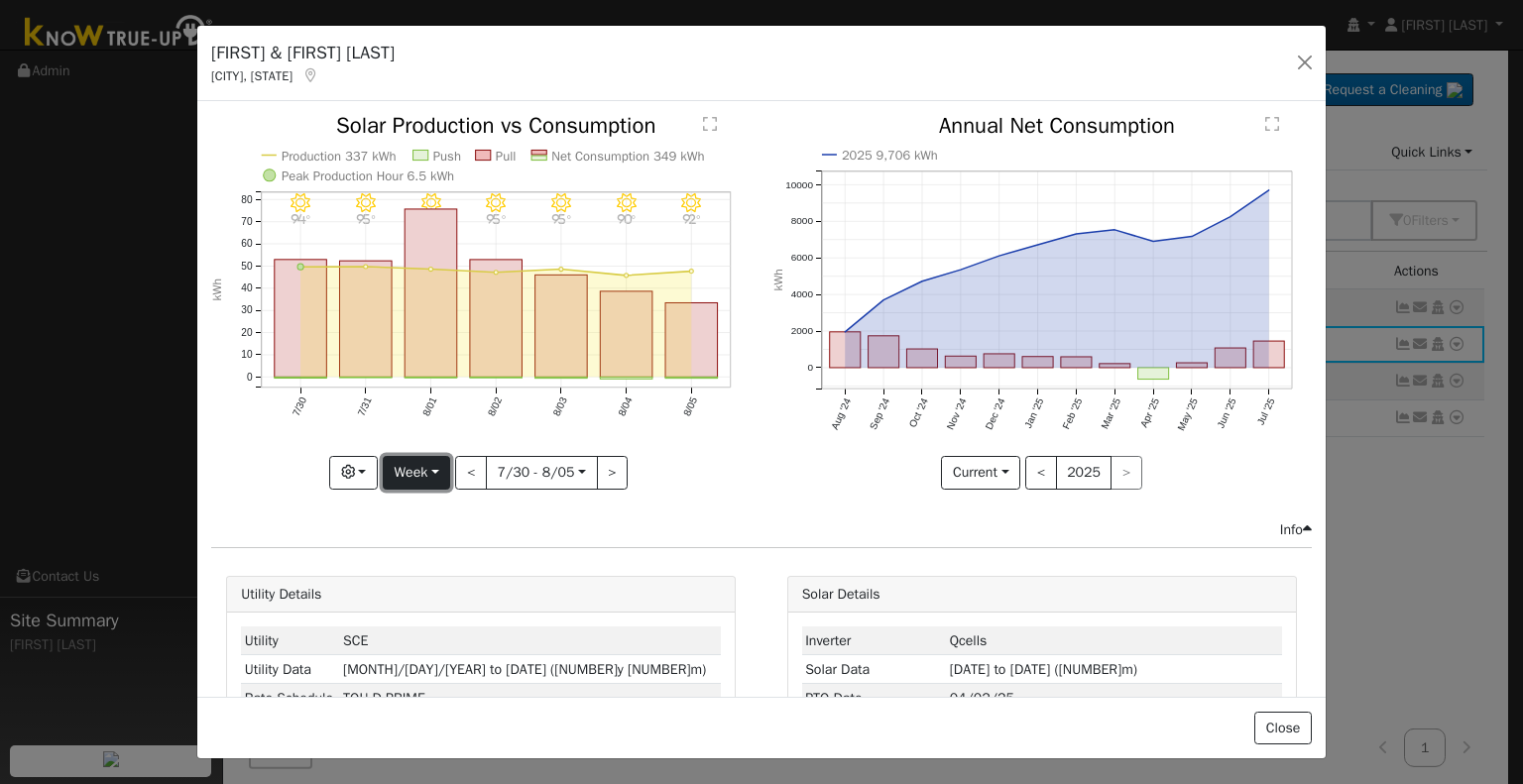 click on "Week" at bounding box center (416, 473) 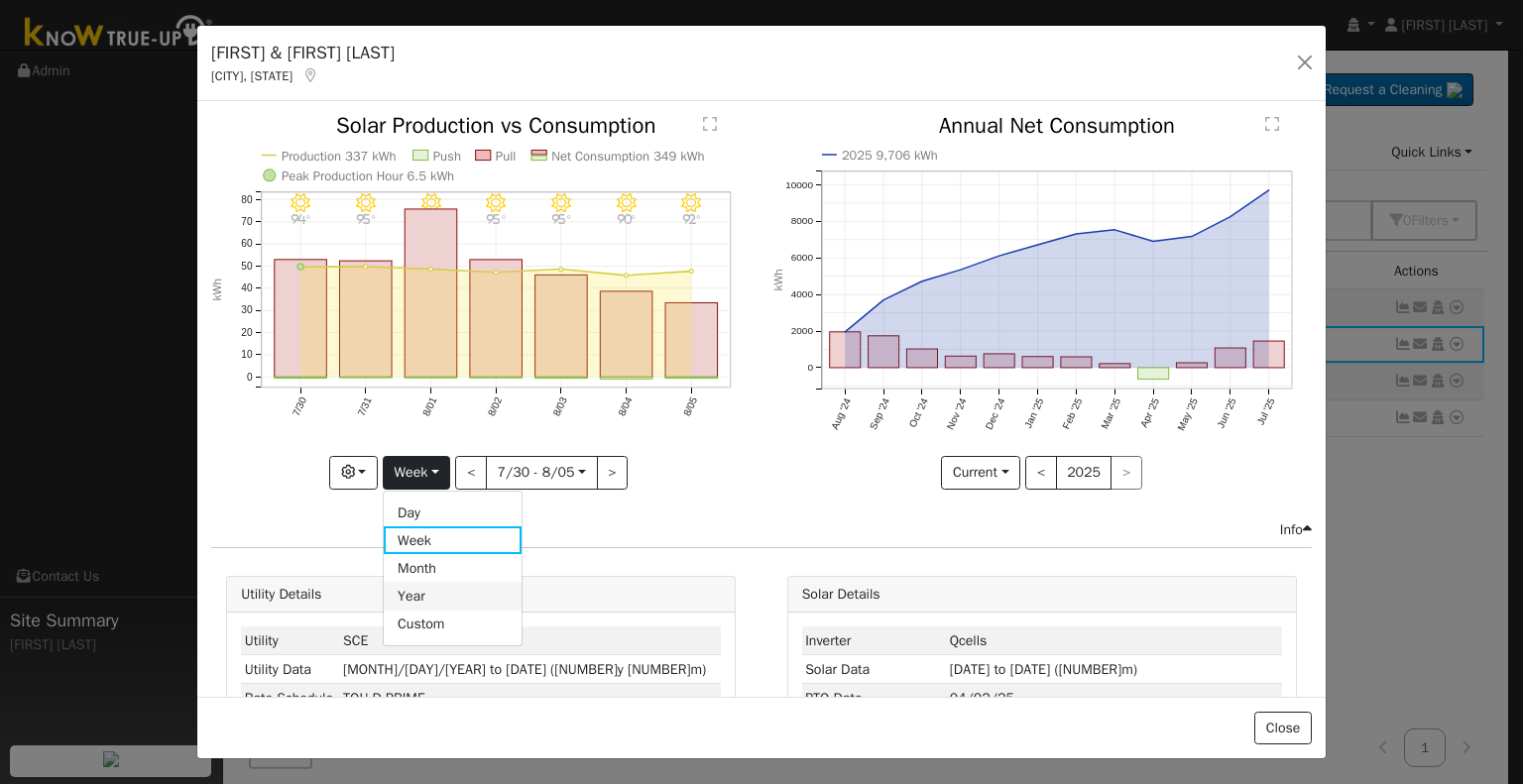 click on "Year" at bounding box center (452, 596) 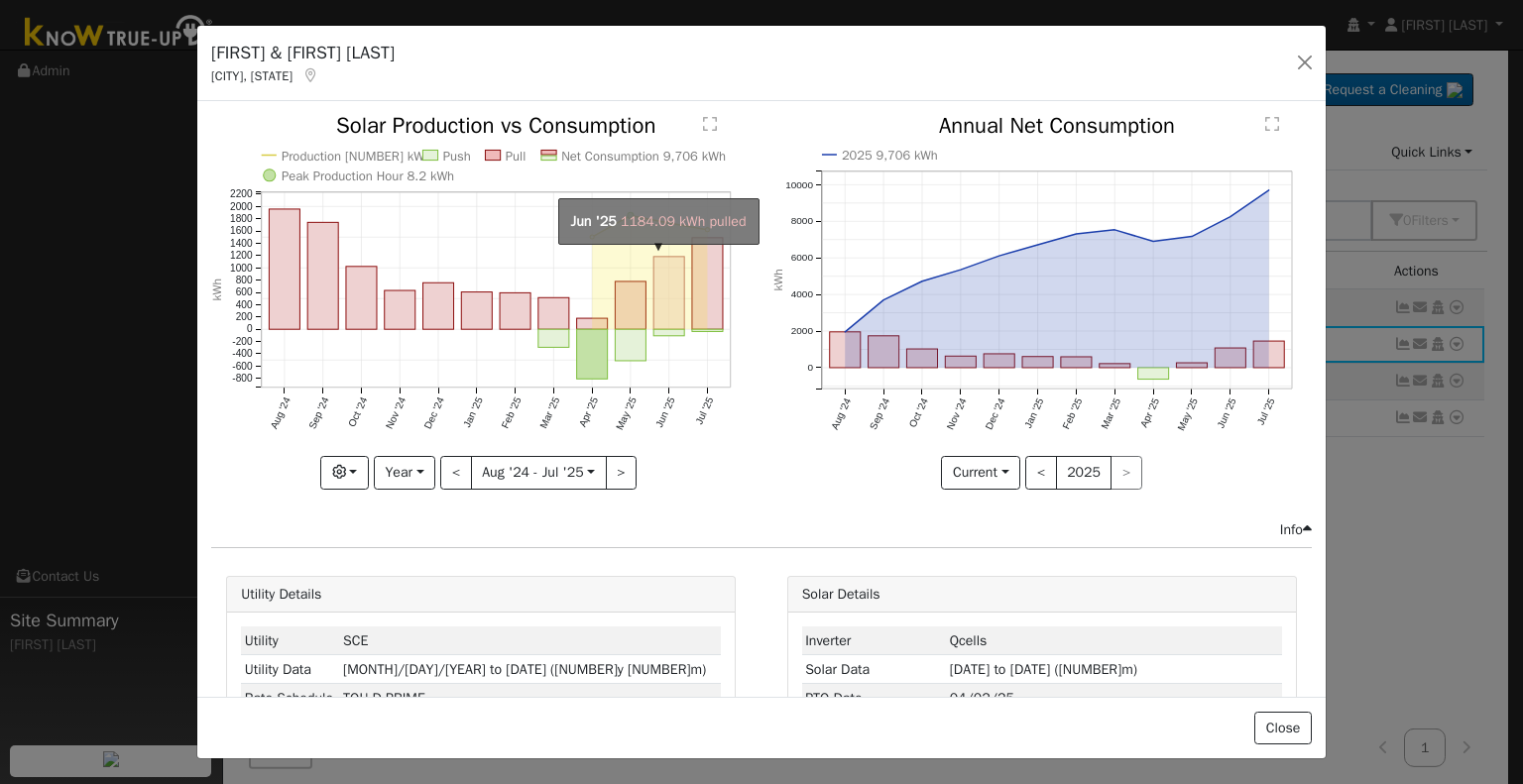 click on "onclick=""" 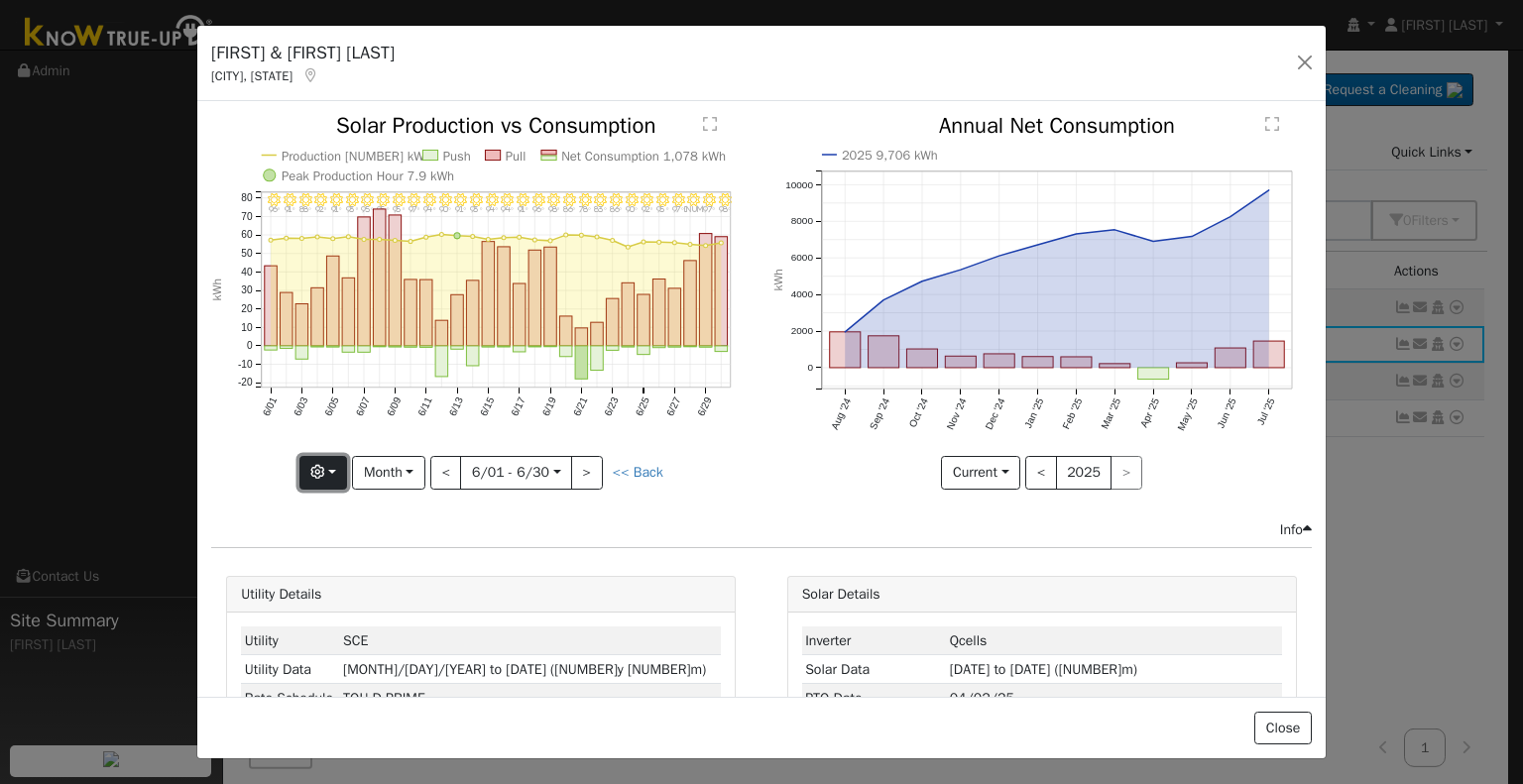 click at bounding box center (323, 473) 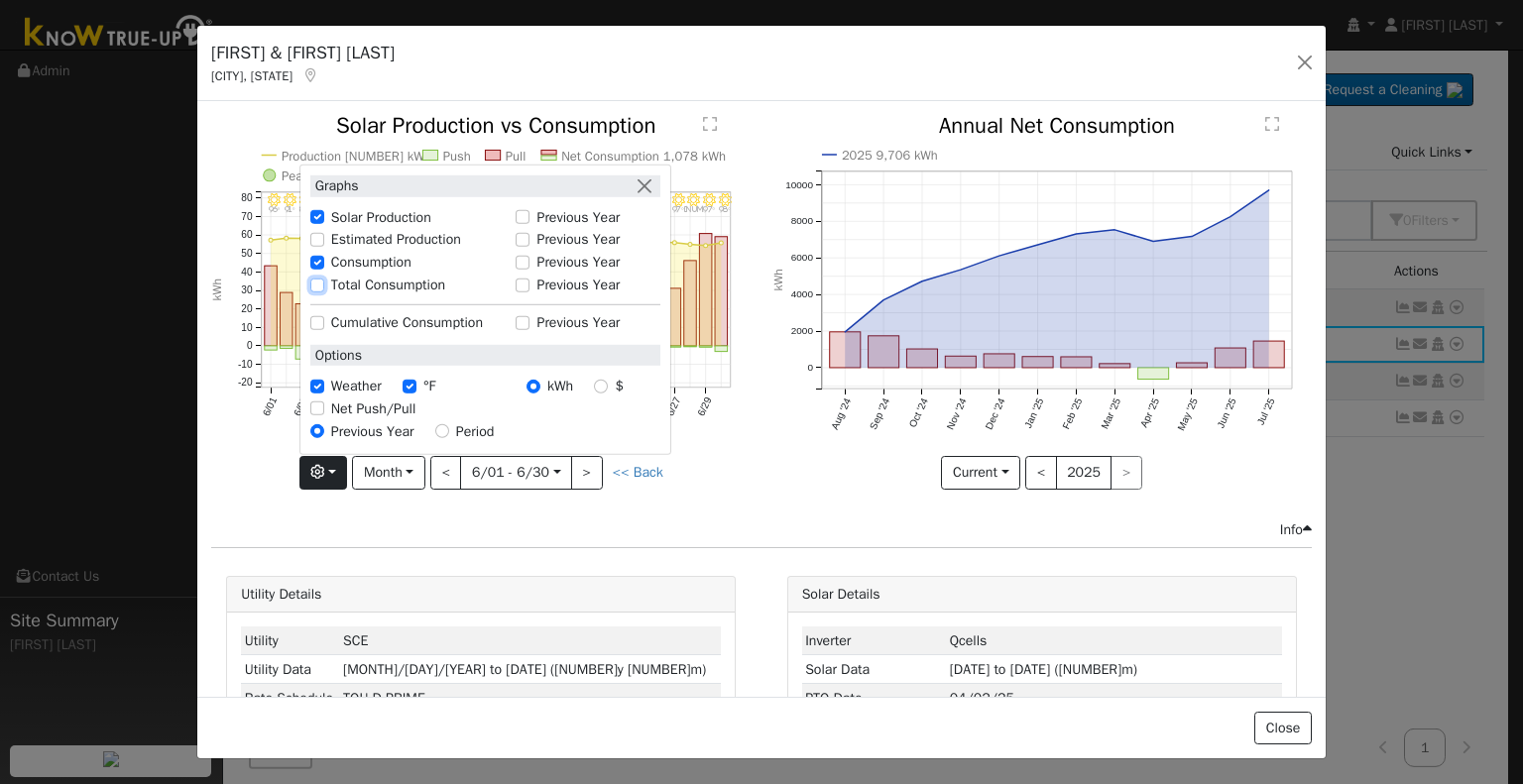 click on "Total Consumption" at bounding box center [317, 284] 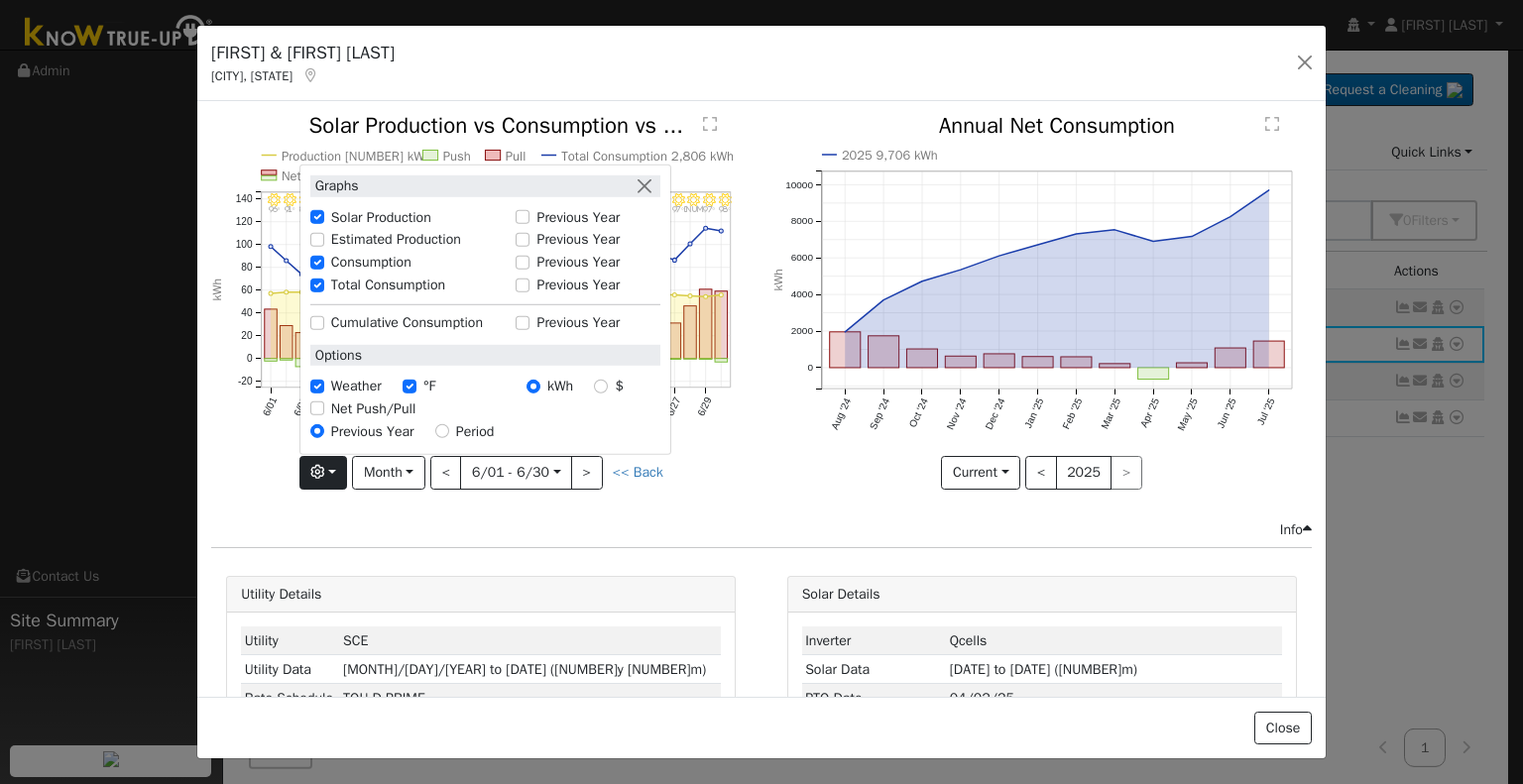 click on "Info" at bounding box center (762, 529) 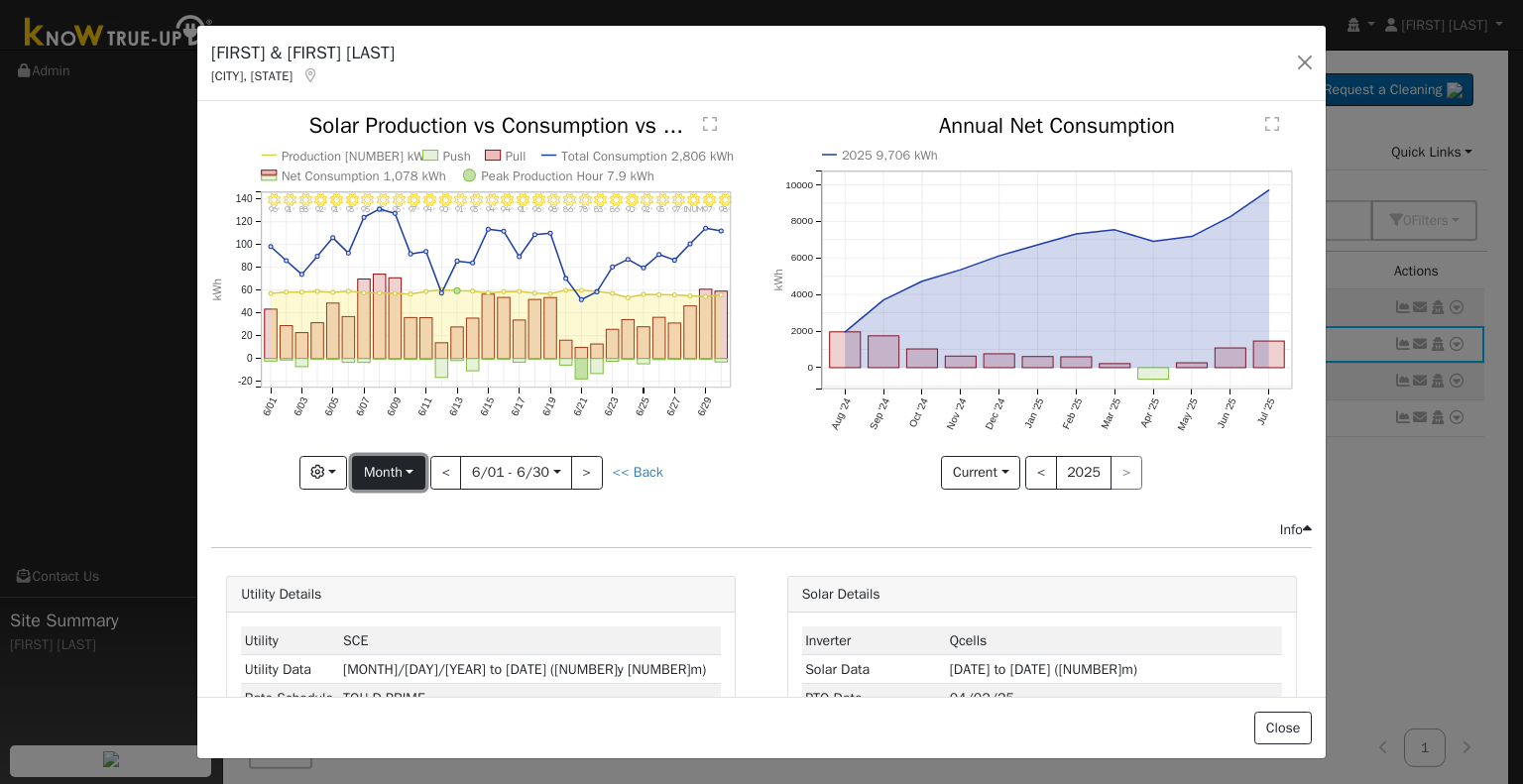 click on "Month" at bounding box center (388, 473) 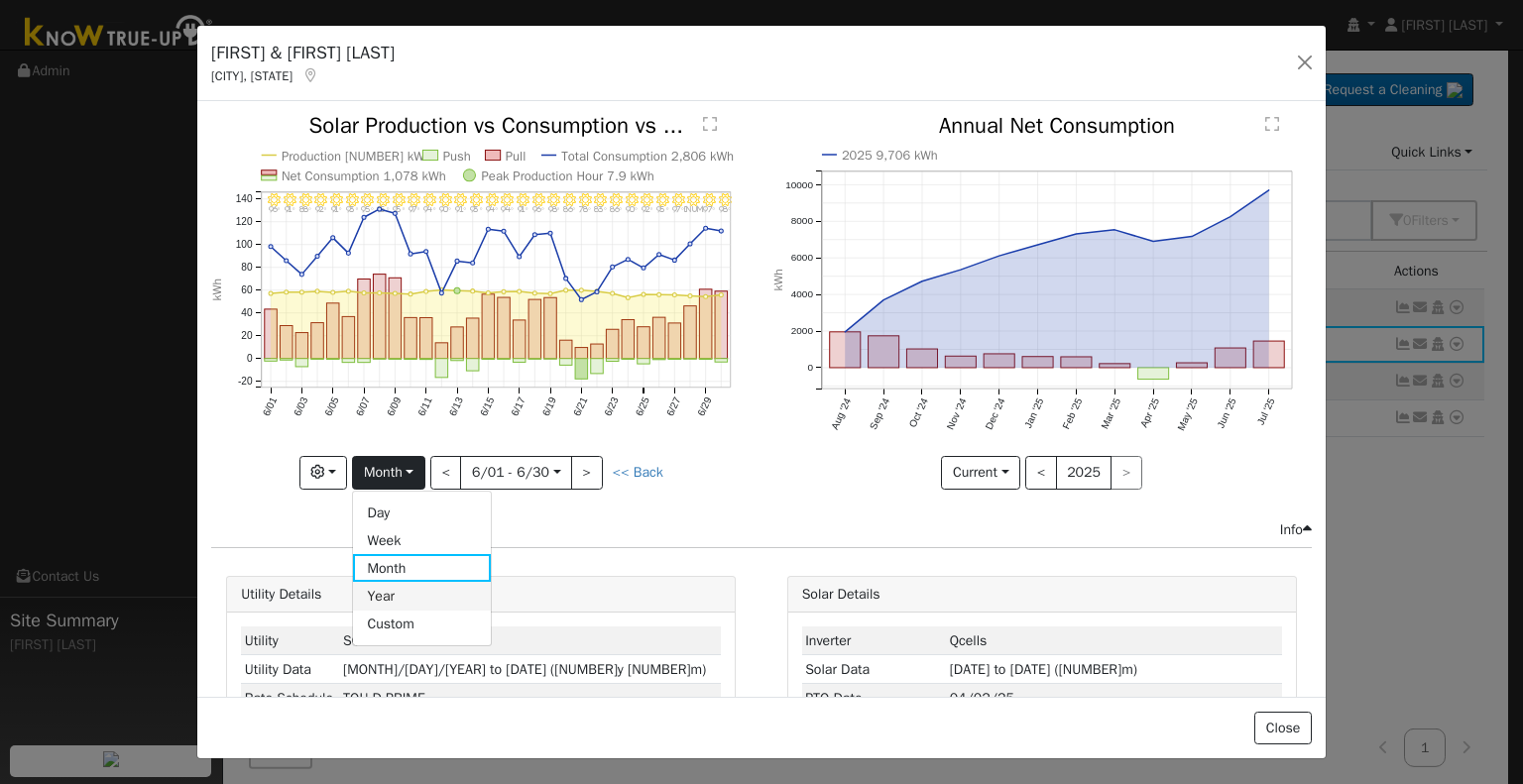 click on "Year" at bounding box center [421, 596] 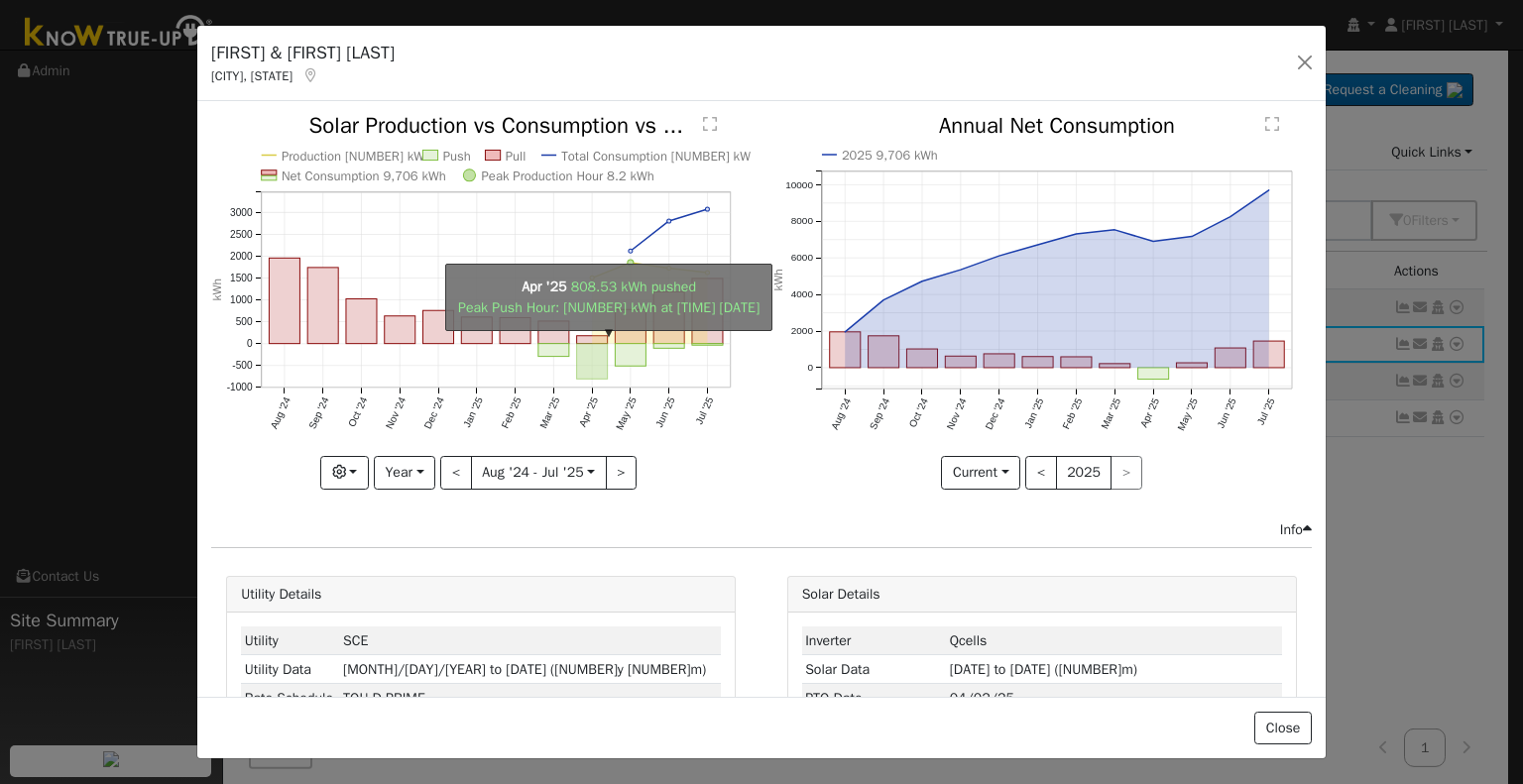 click on "onclick=""" 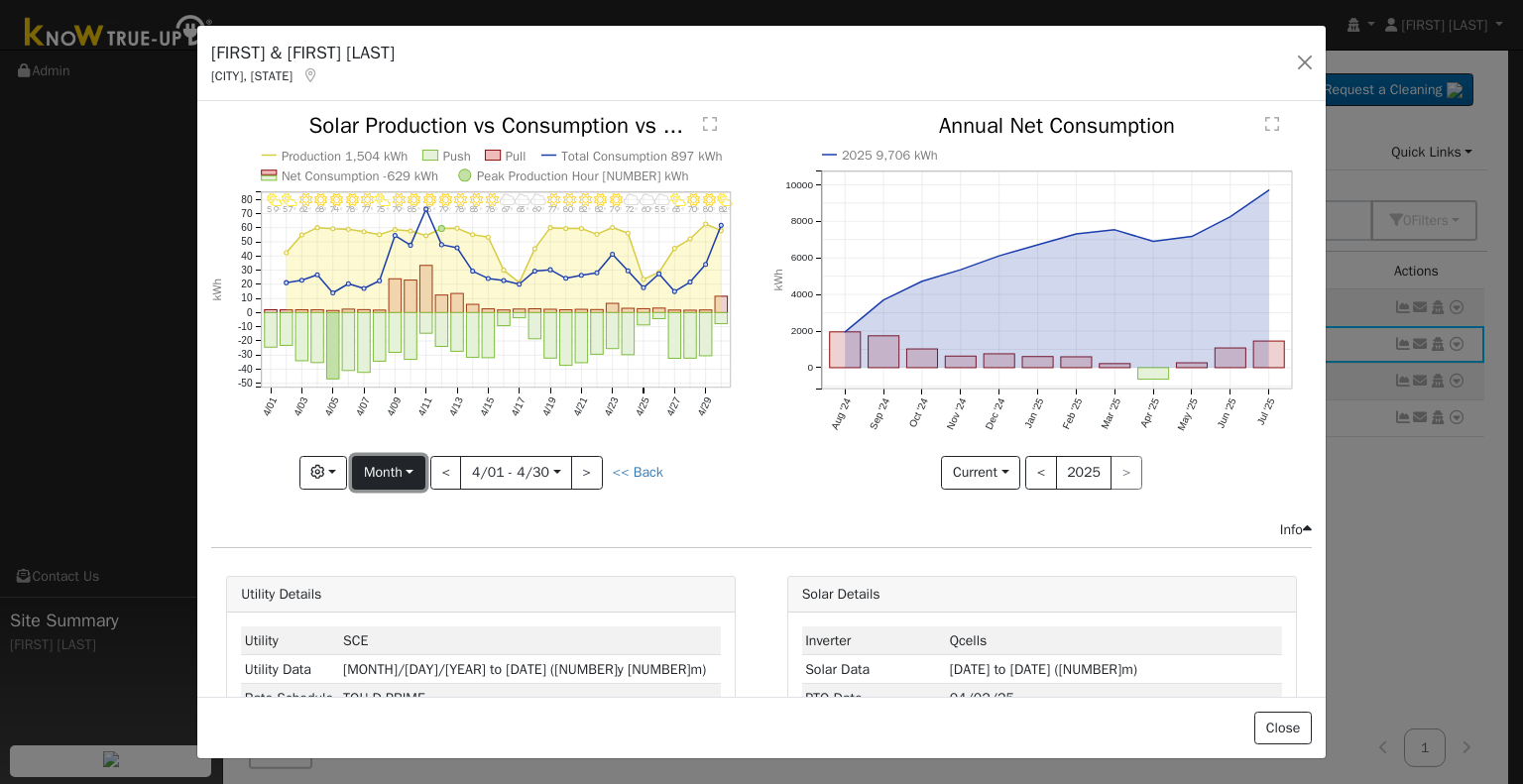 click on "Month" at bounding box center [388, 473] 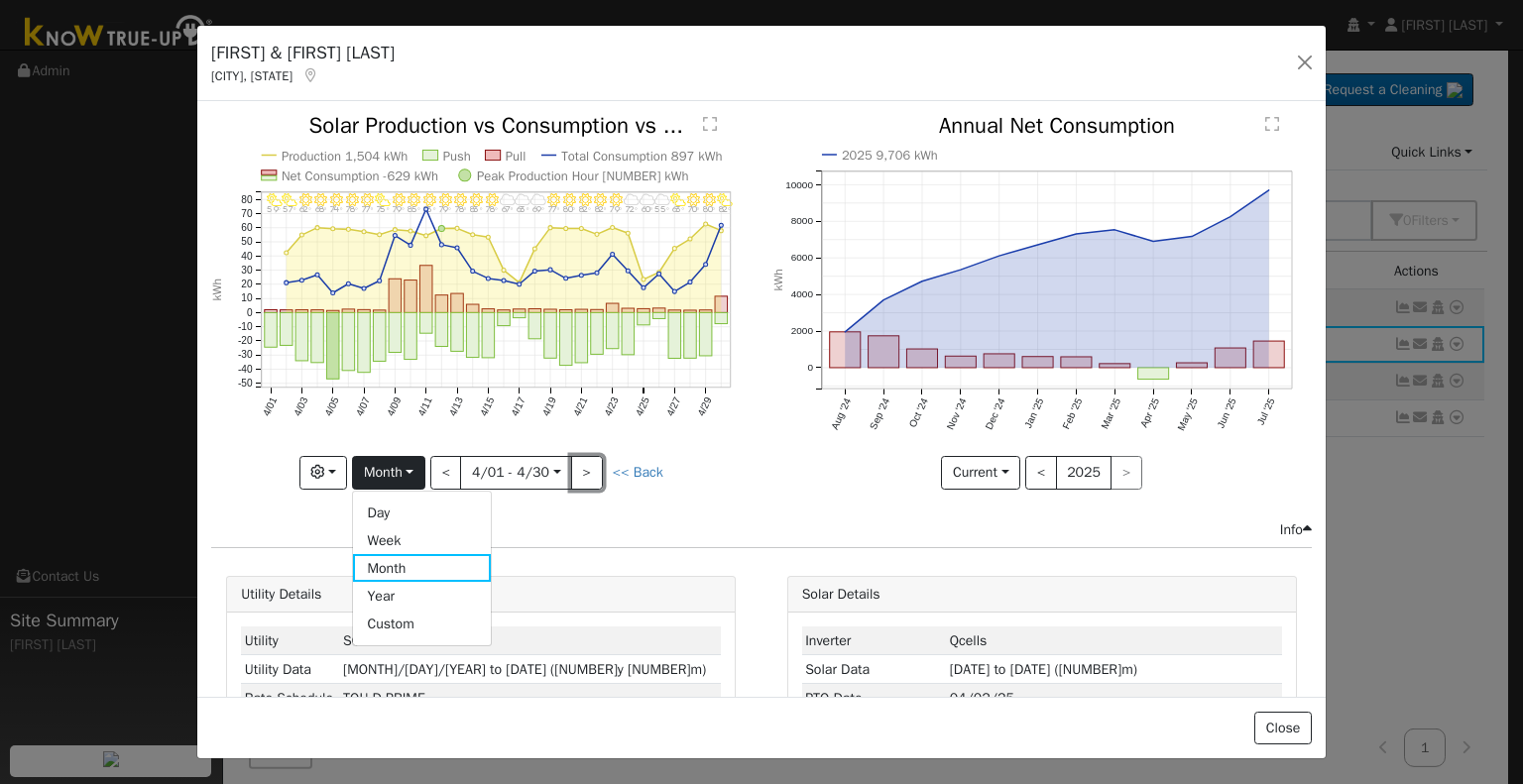 click on ">" at bounding box center [587, 473] 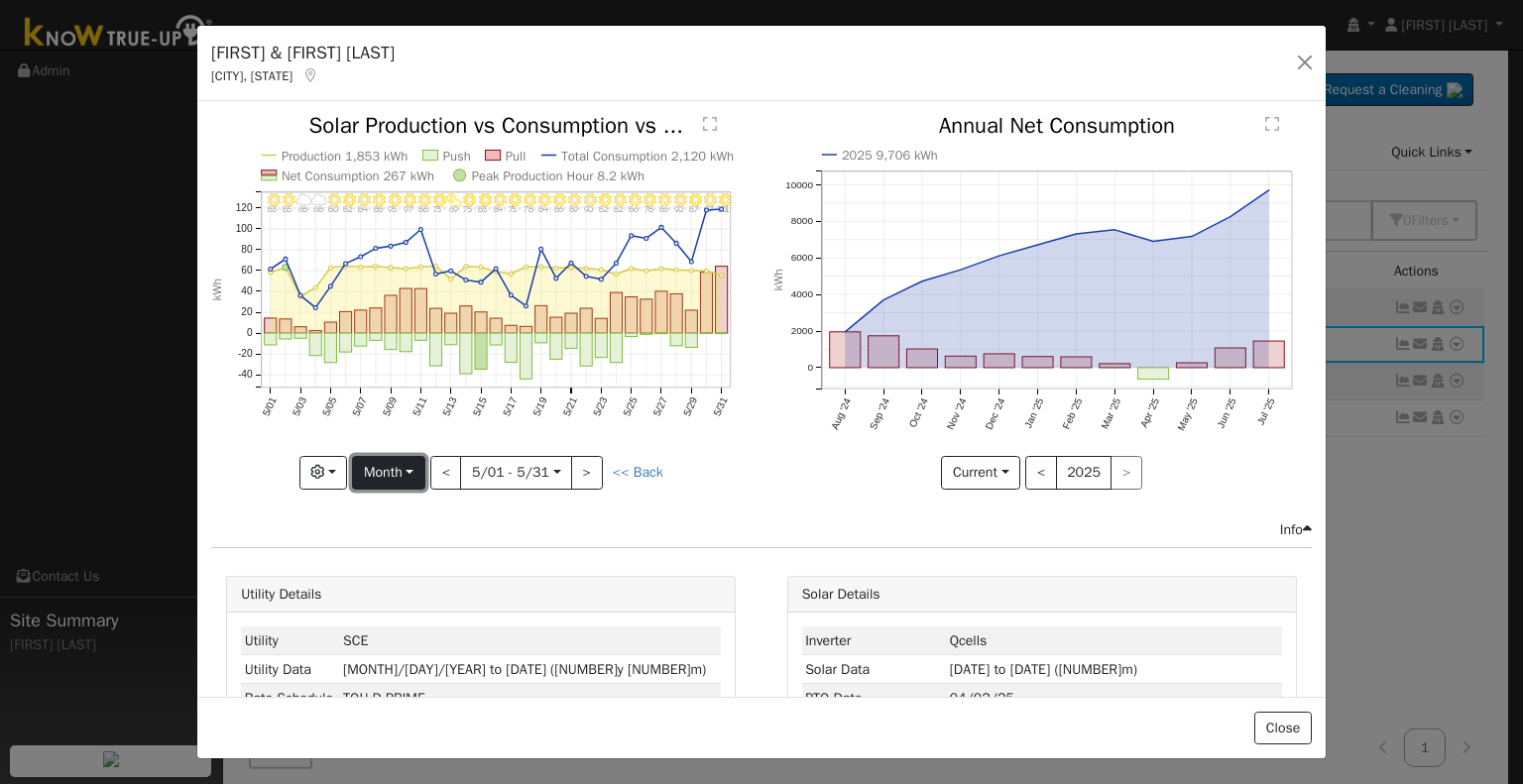 click on "Month" at bounding box center [388, 473] 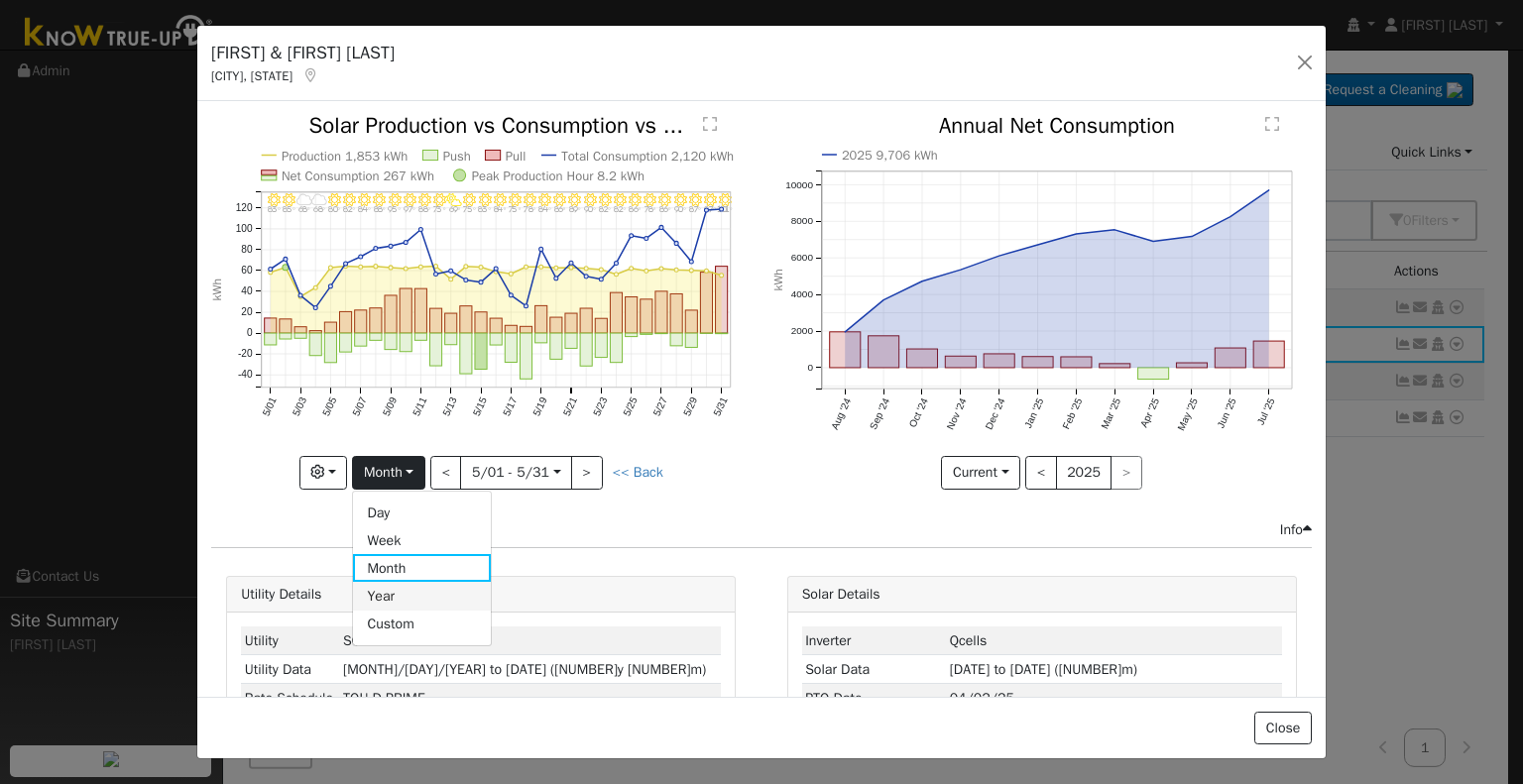 click on "Year" at bounding box center [421, 596] 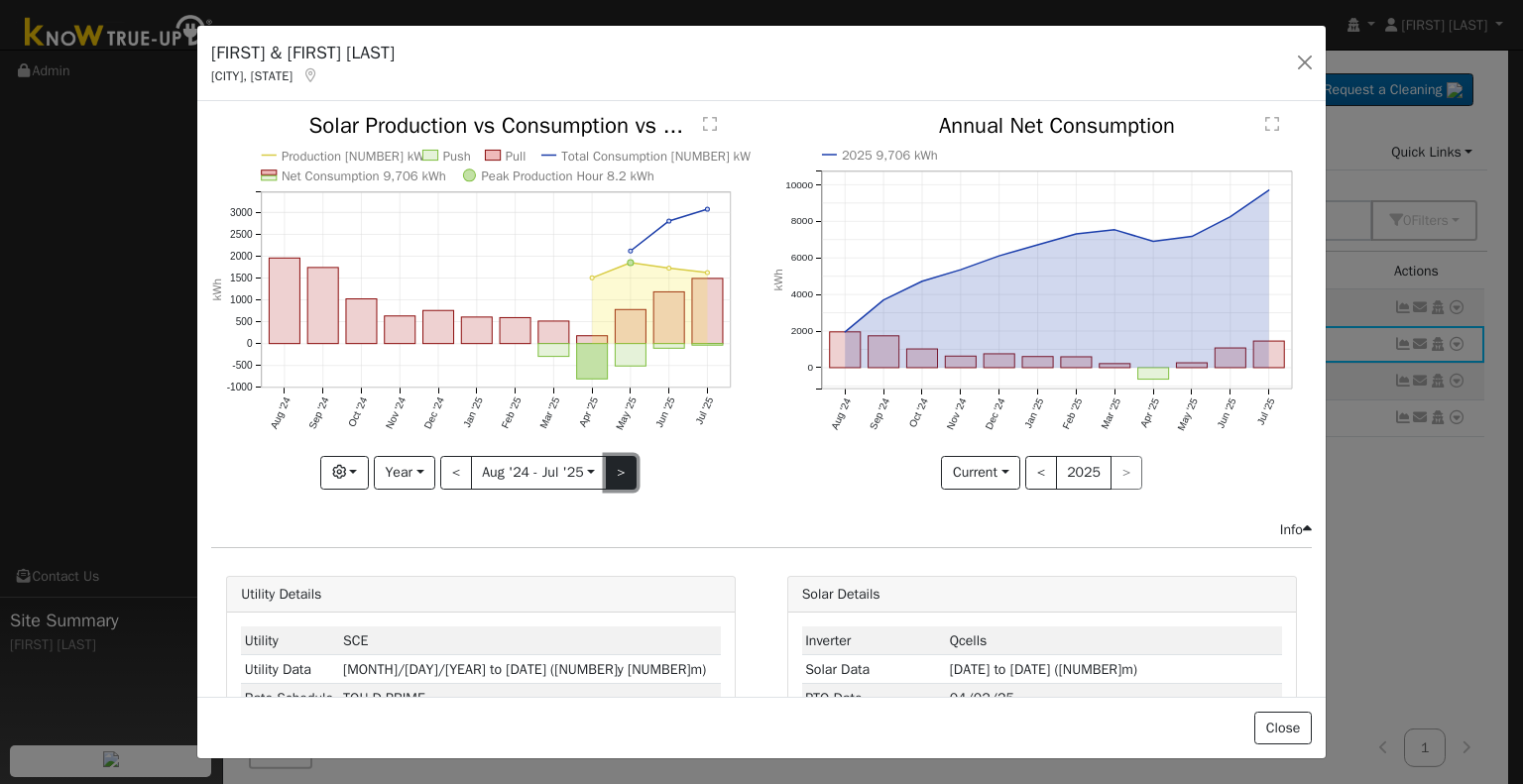 click on ">" at bounding box center [622, 473] 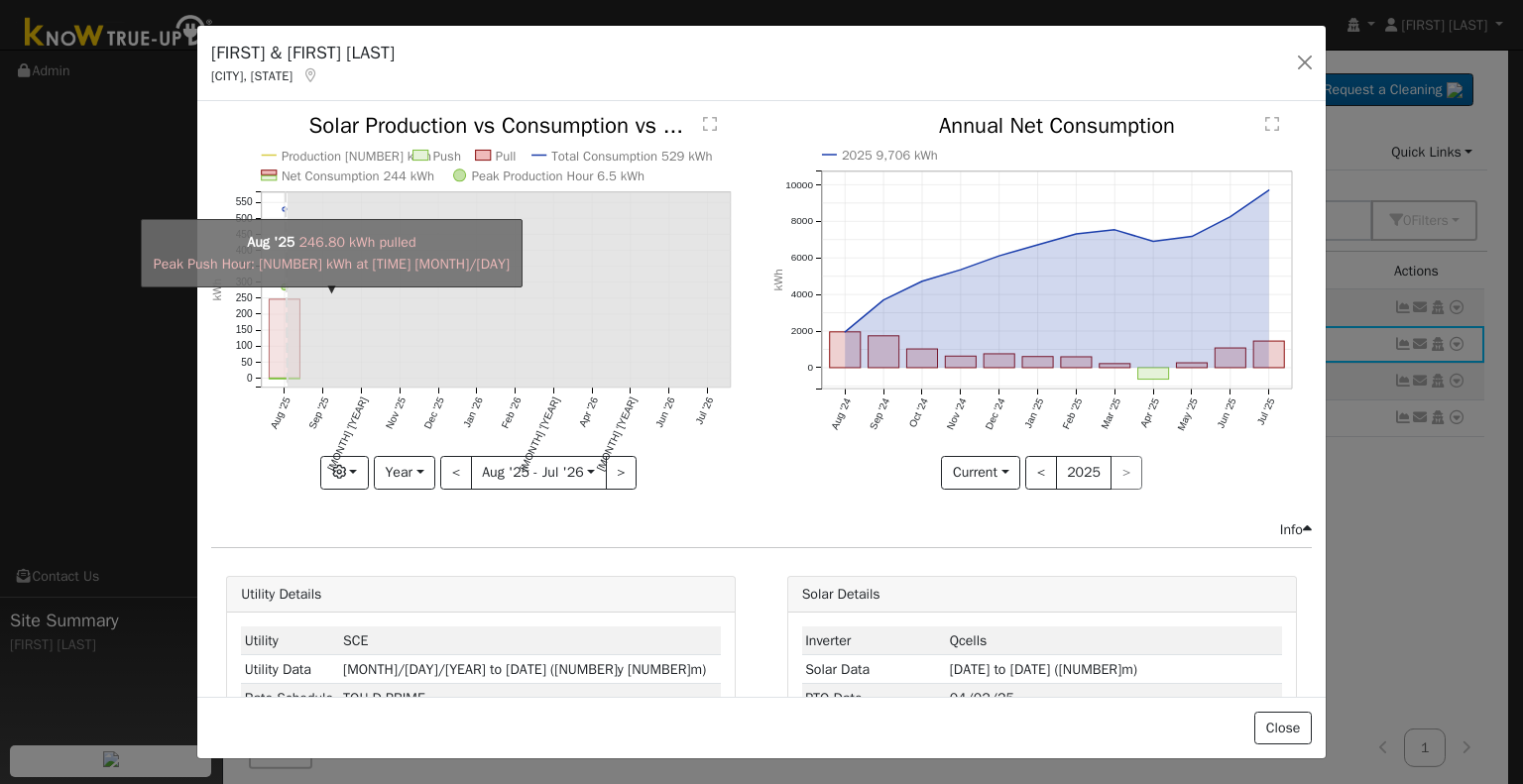 click on "onclick=""" 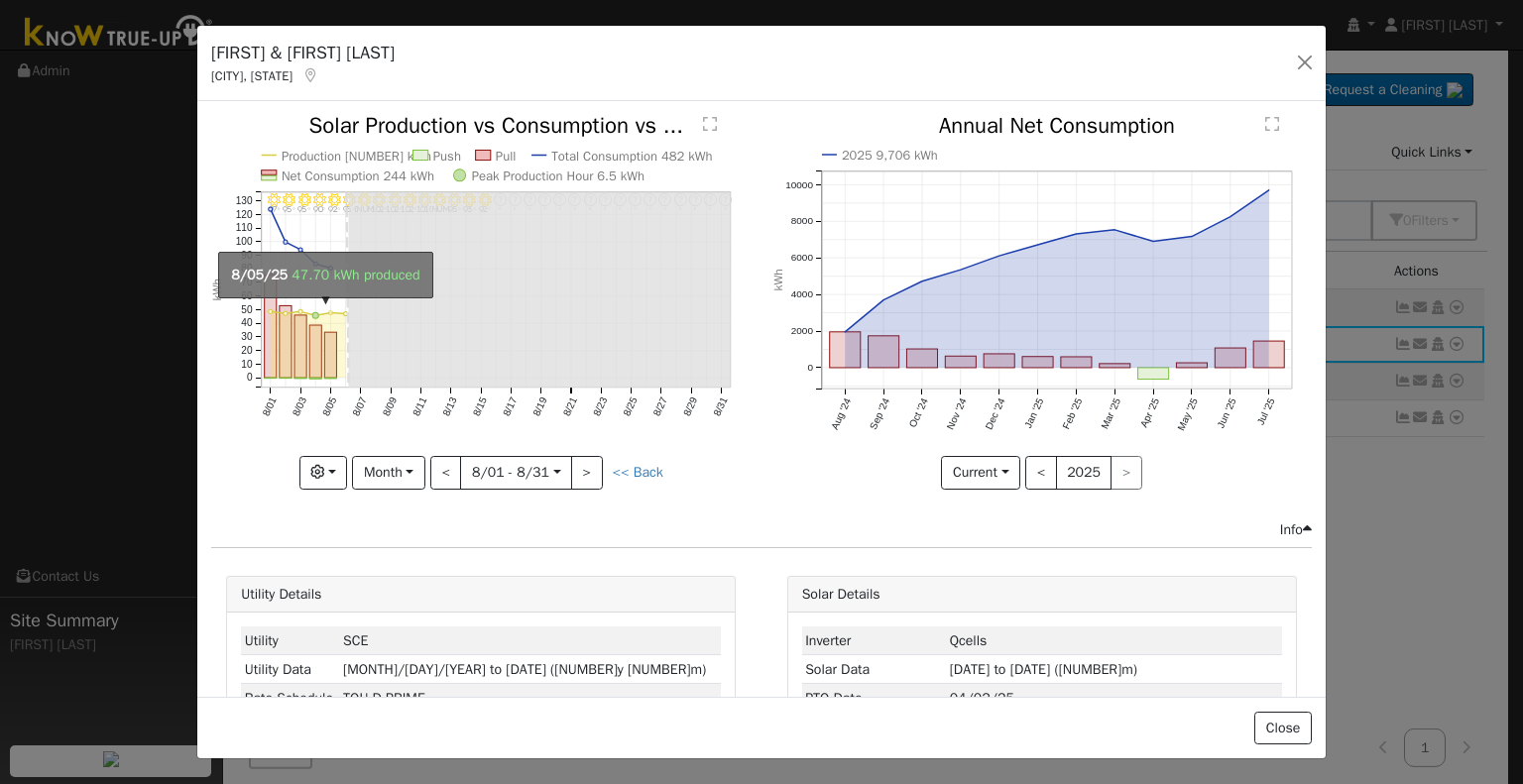 click on "onclick=""" 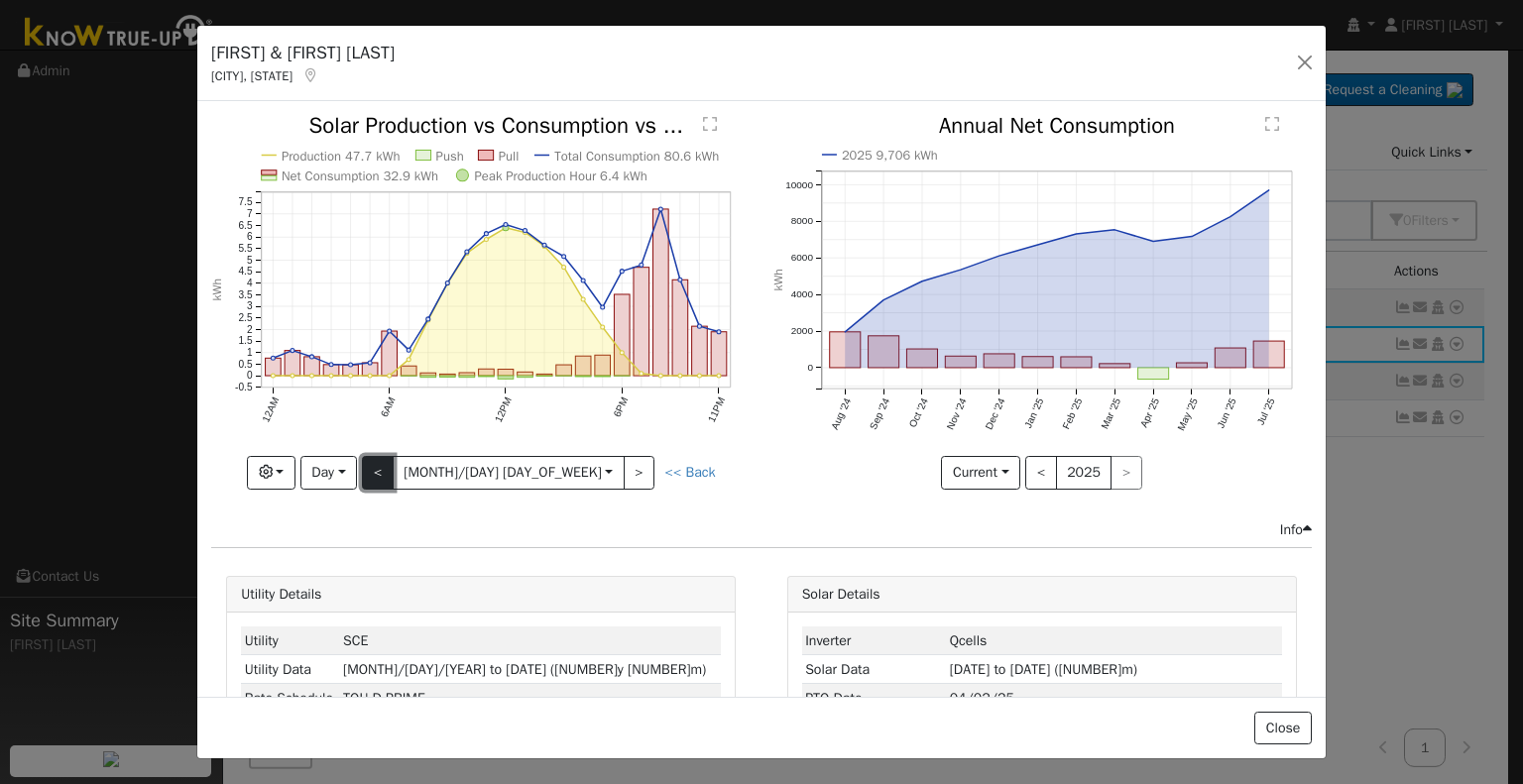 click on "<" at bounding box center [378, 473] 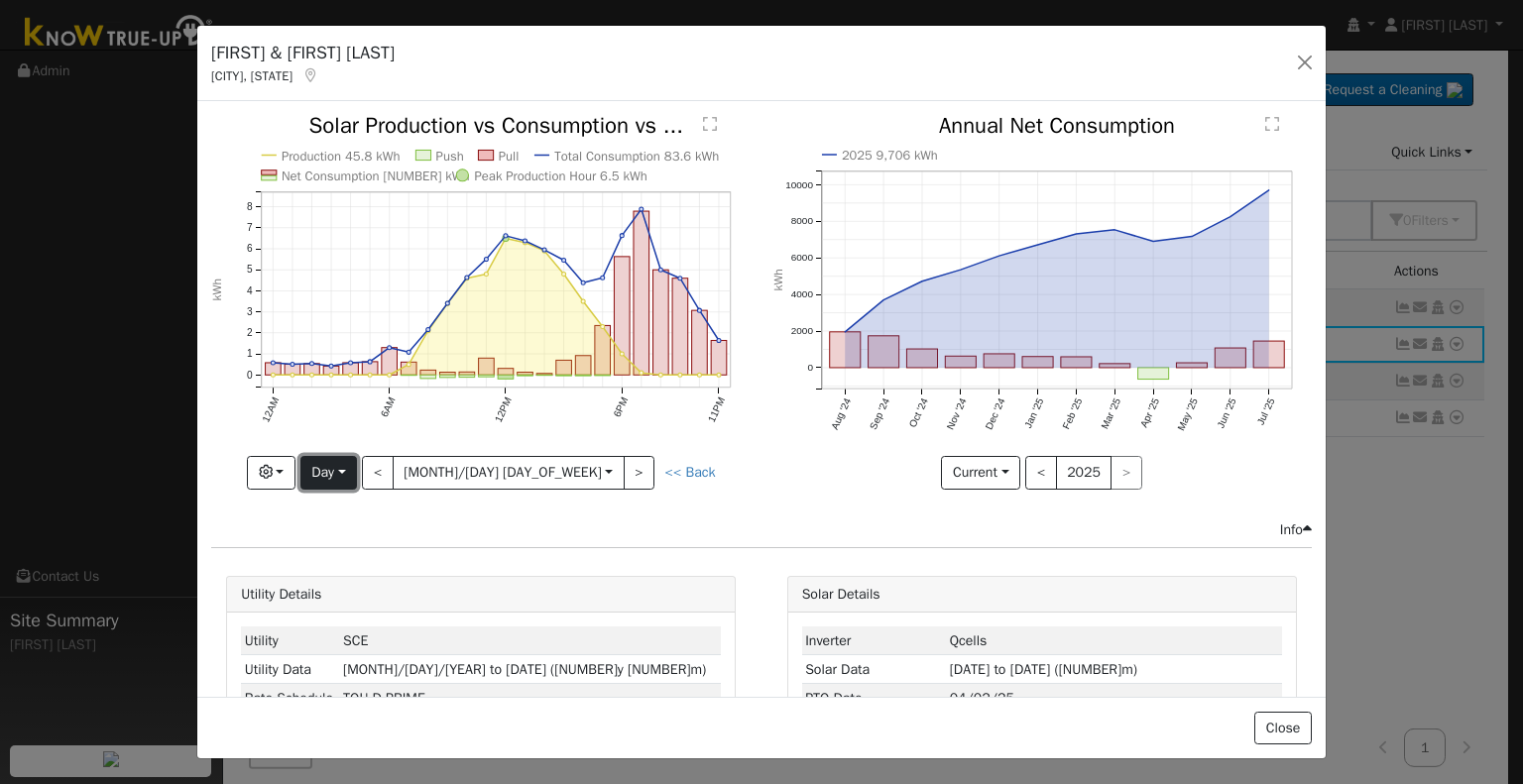 click on "Day" at bounding box center [328, 473] 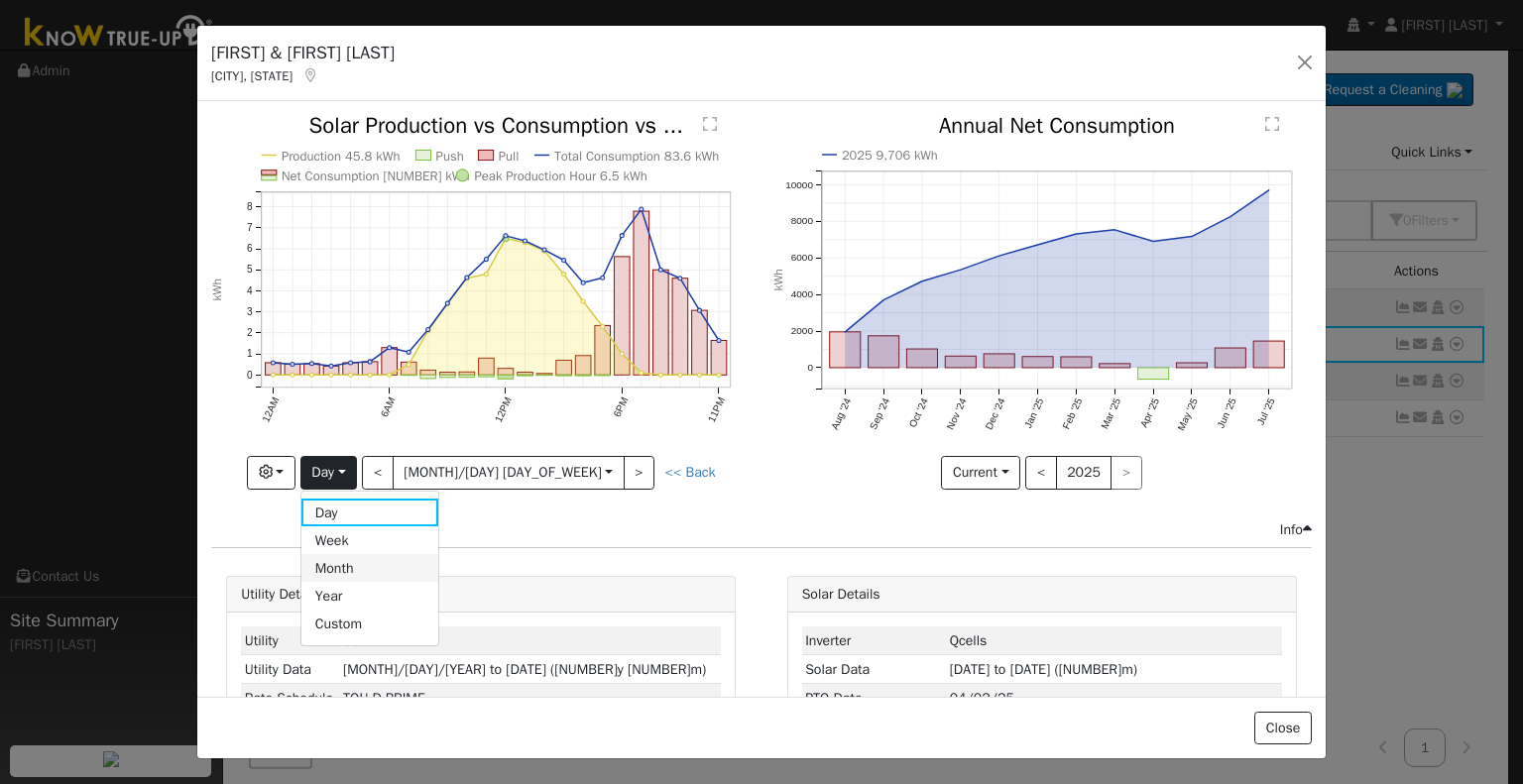 click on "Month" at bounding box center [370, 568] 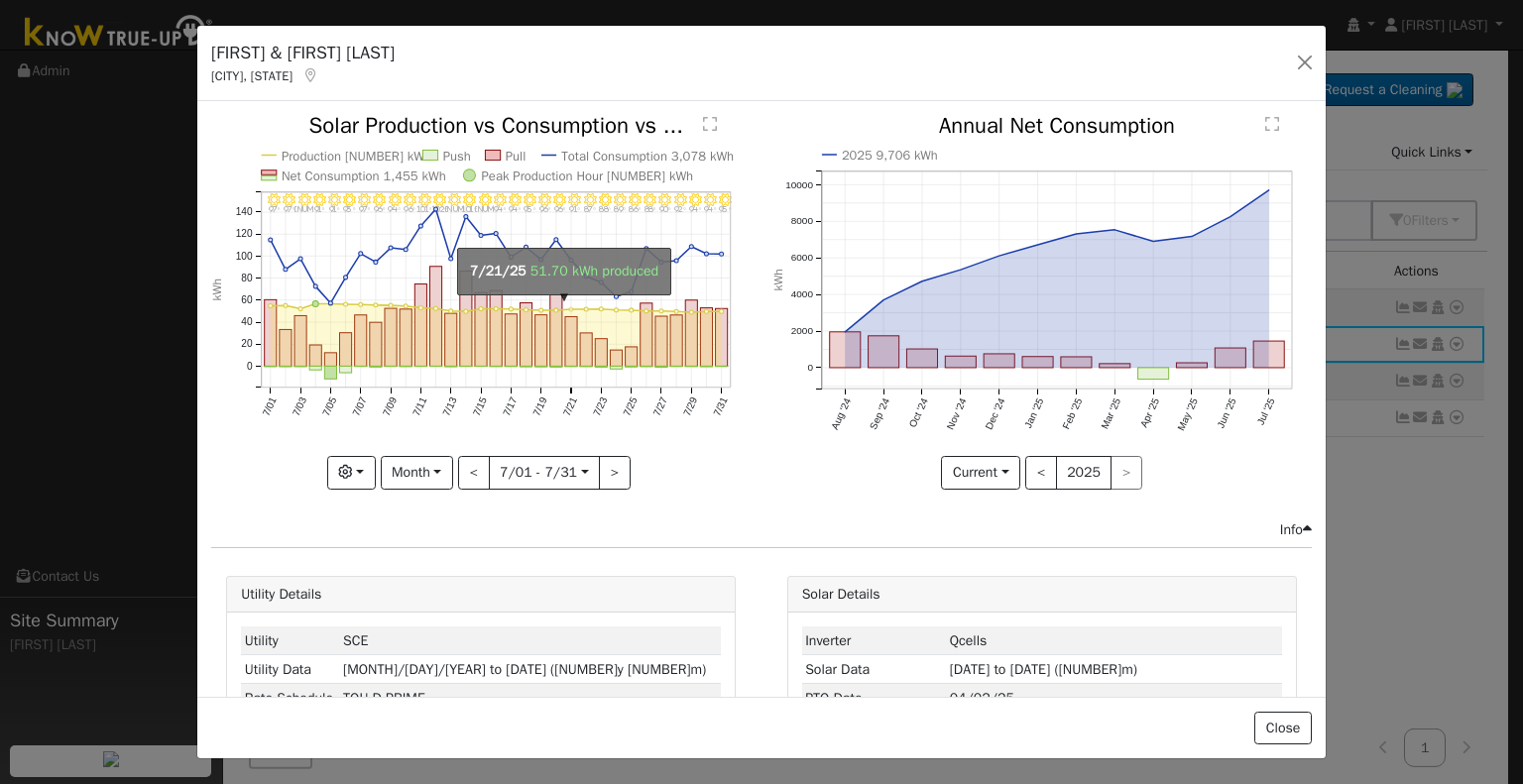 click on "onclick=""" 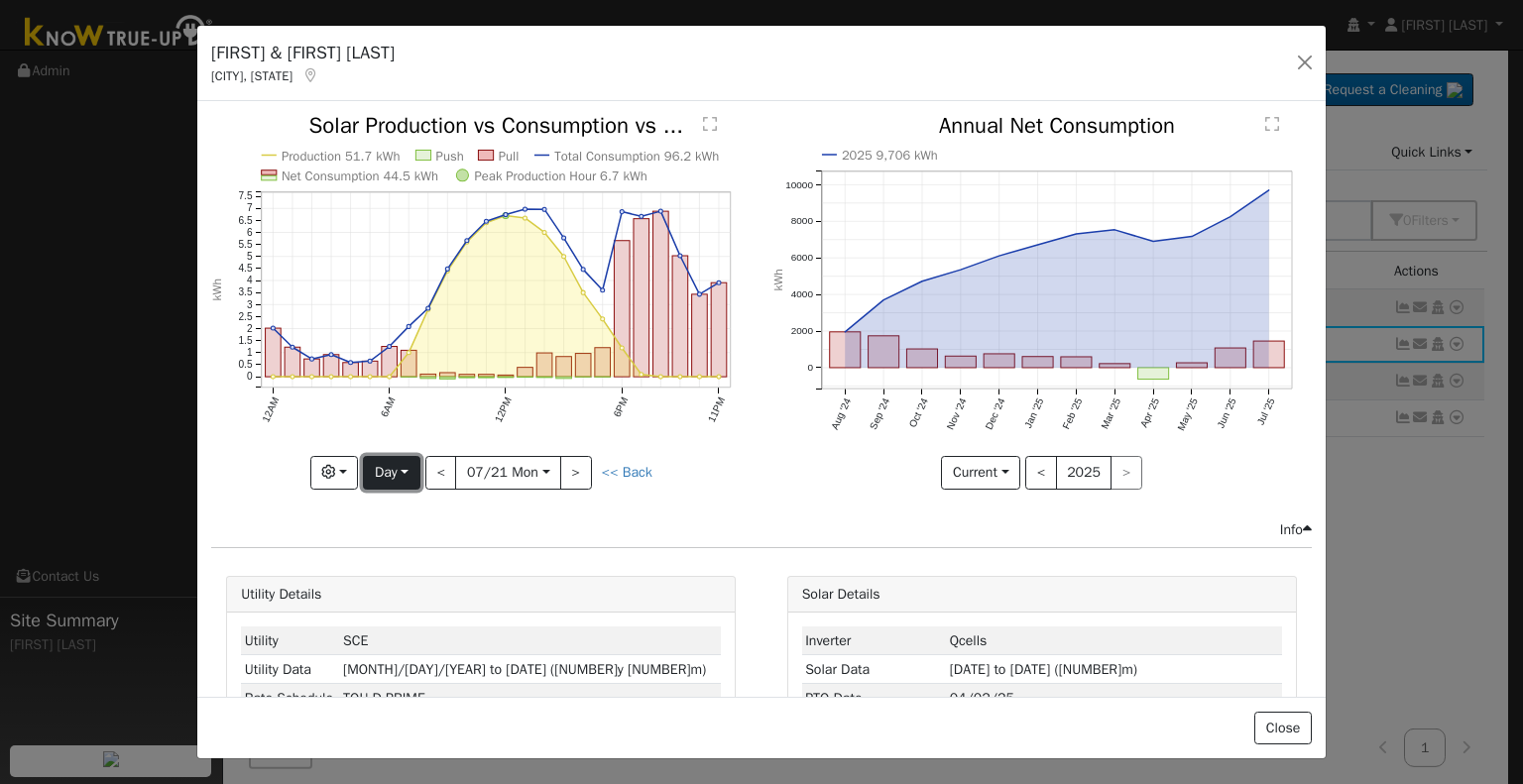click on "Day" at bounding box center (391, 473) 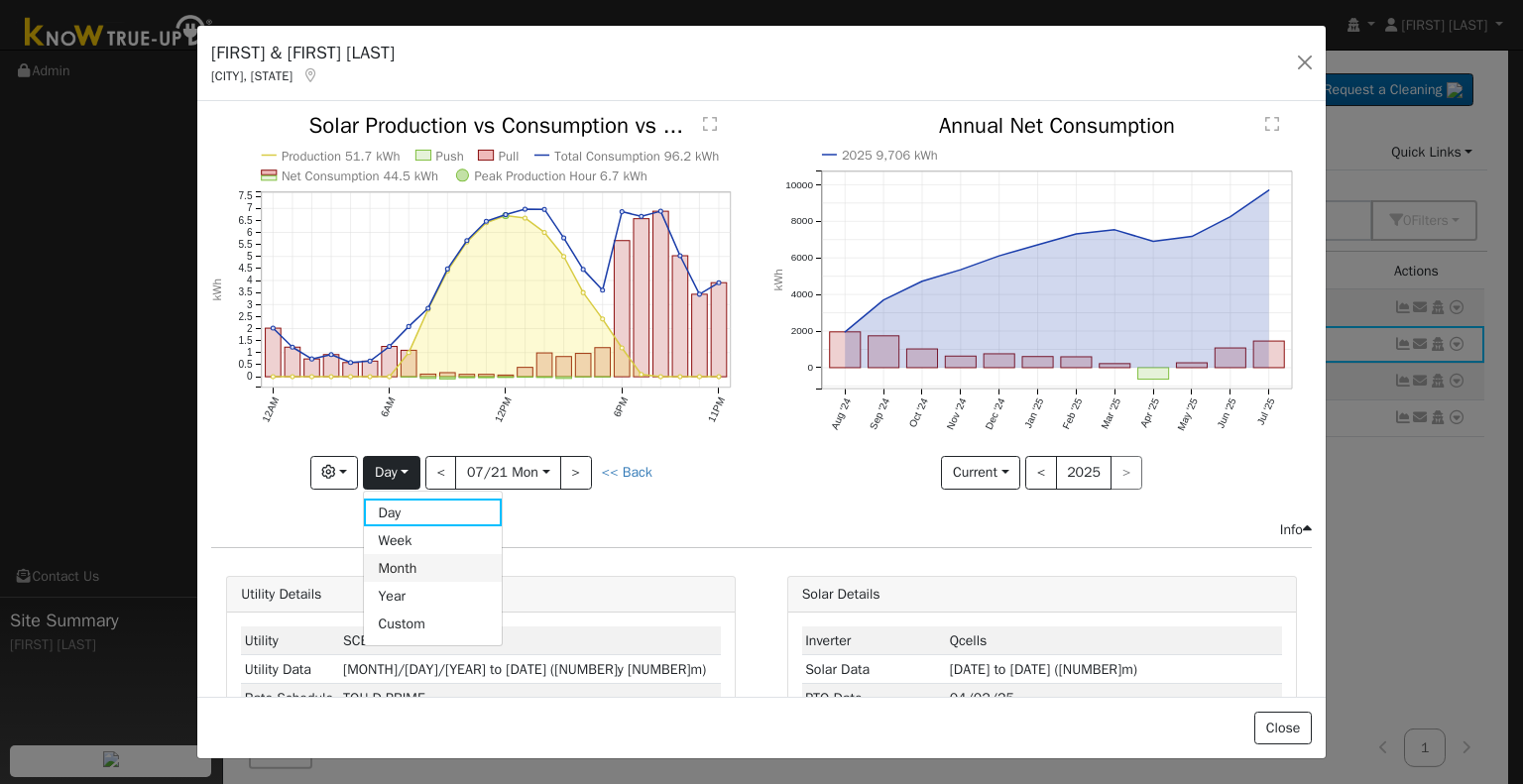 click on "Month" at bounding box center (432, 568) 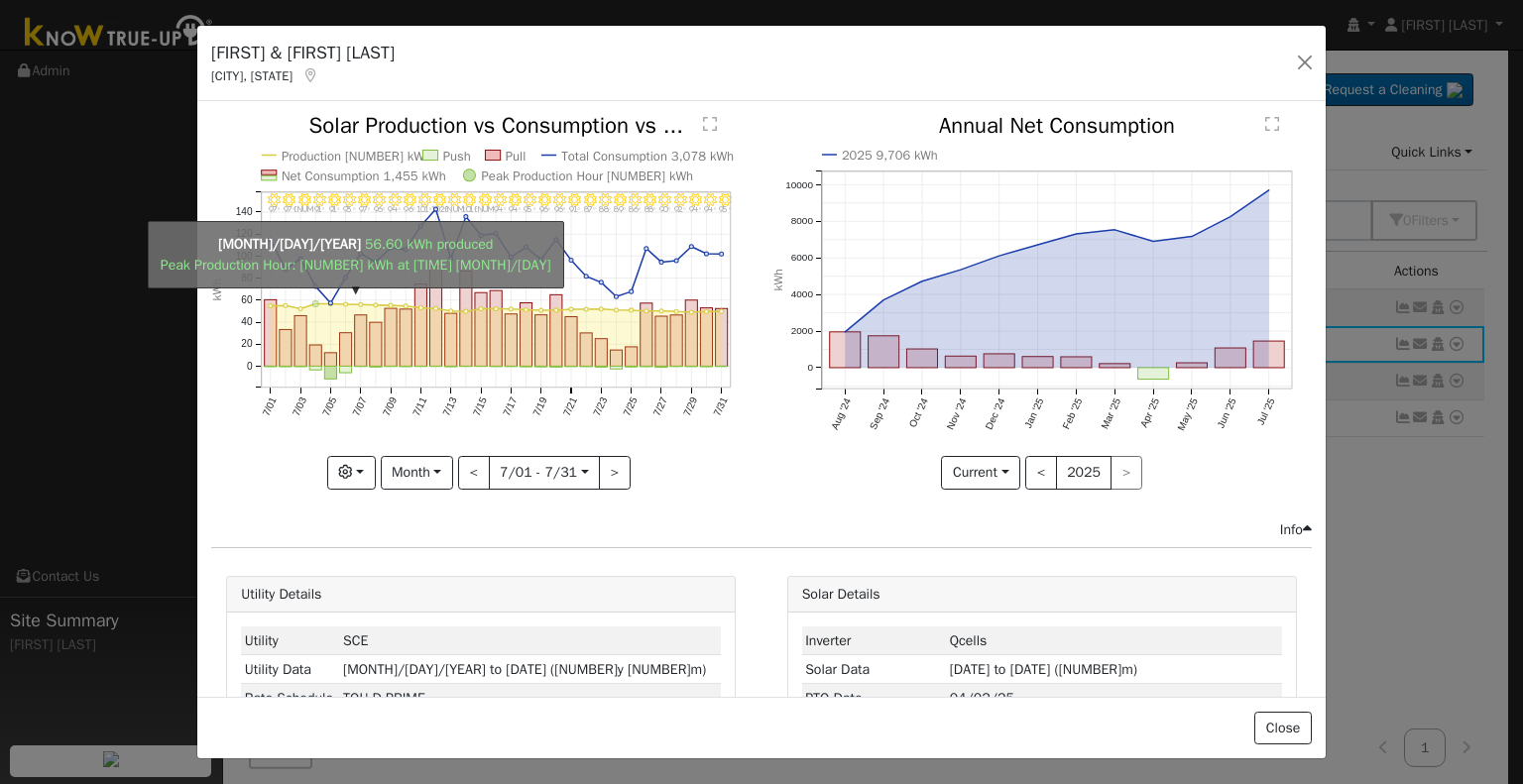 click on "onclick=""" 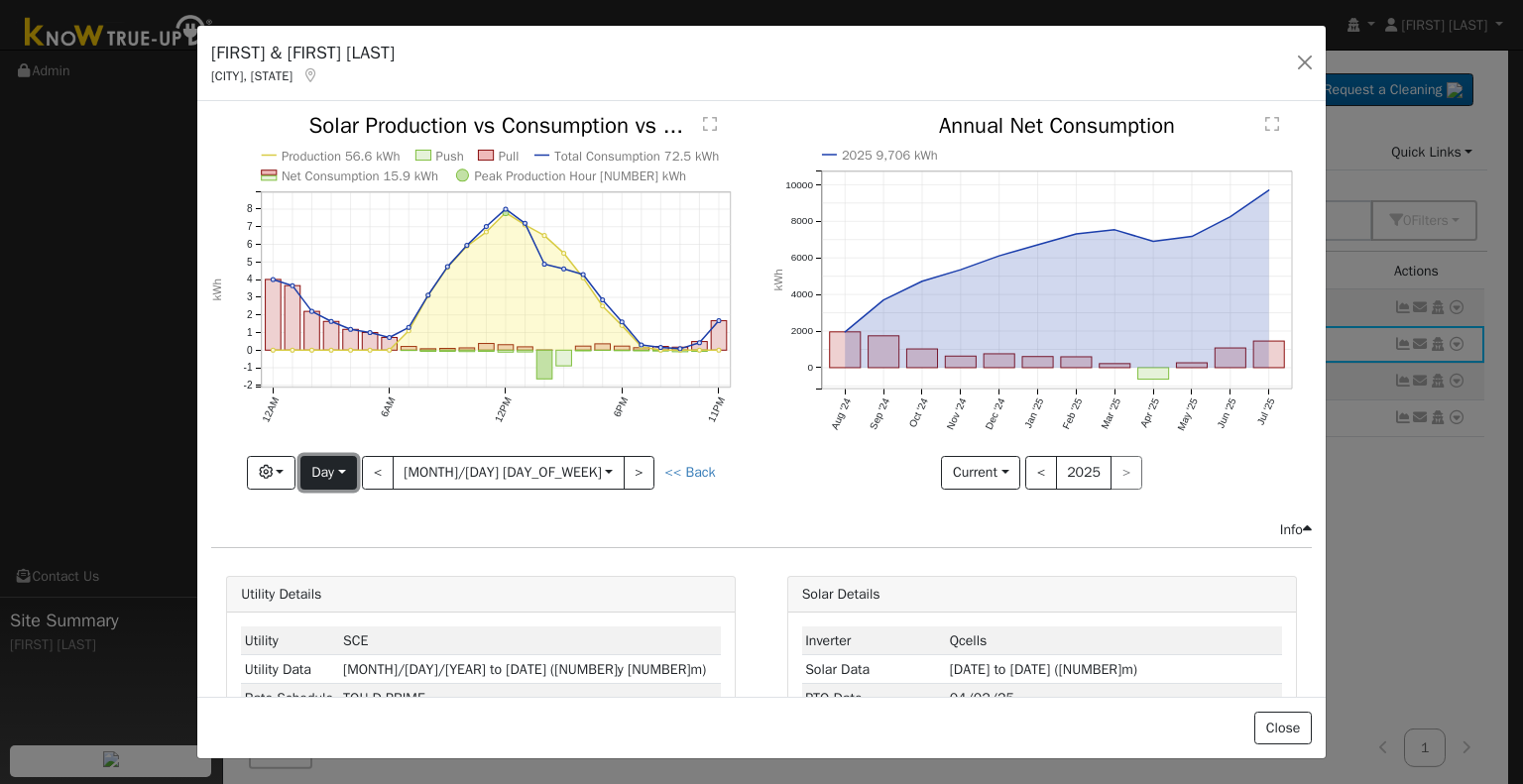 click on "Day" at bounding box center (328, 473) 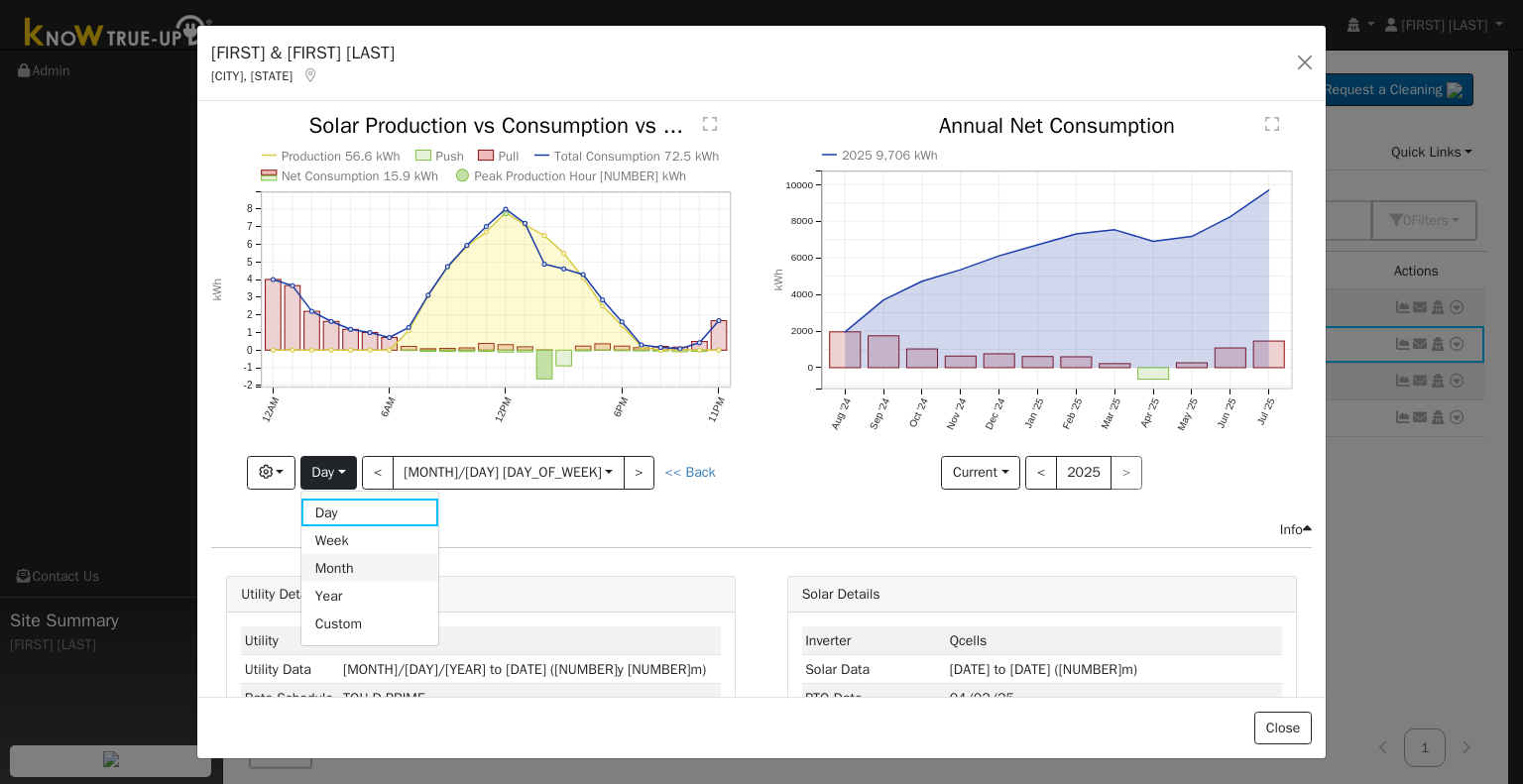 click on "Month" at bounding box center [370, 568] 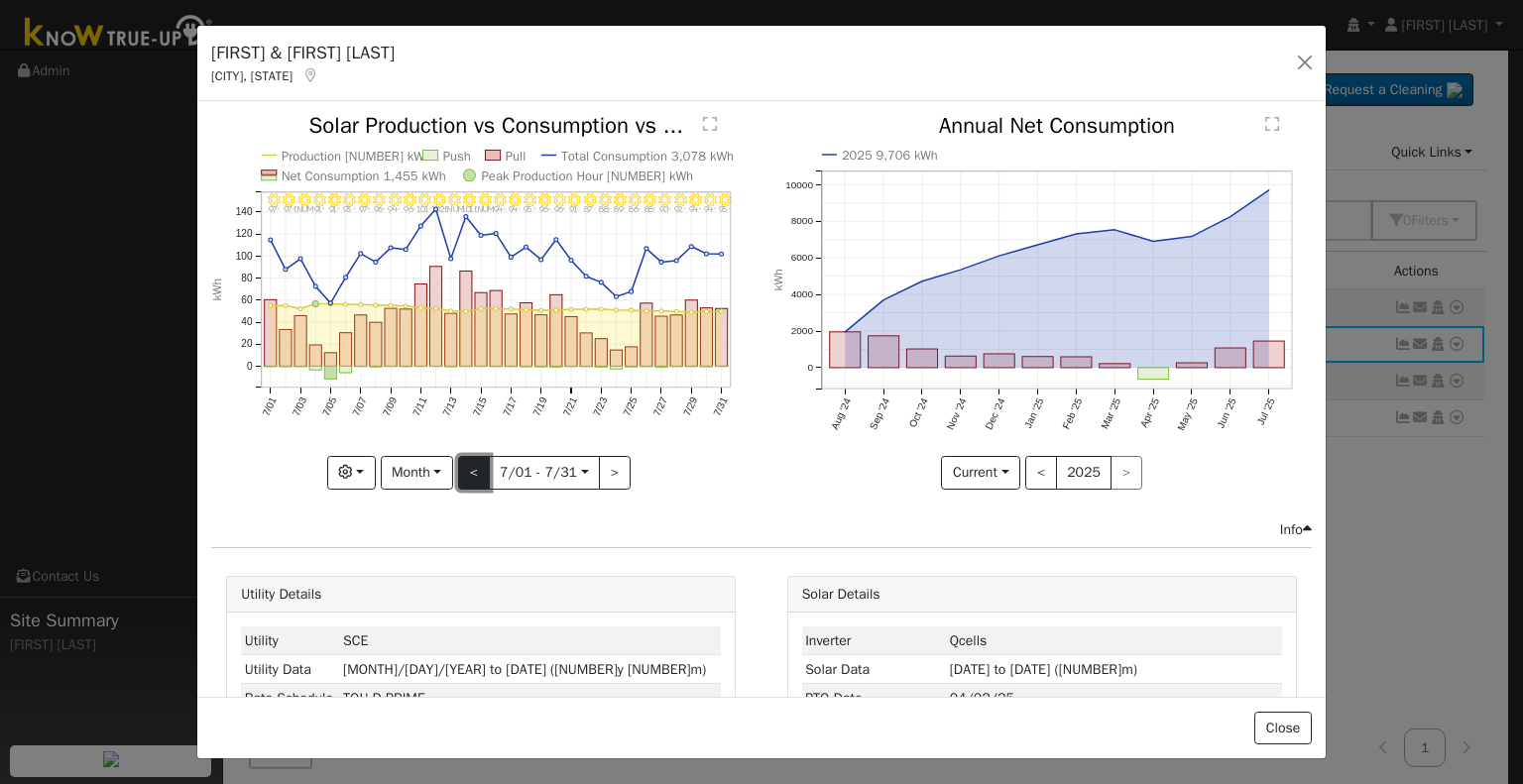 click on "<" at bounding box center [474, 473] 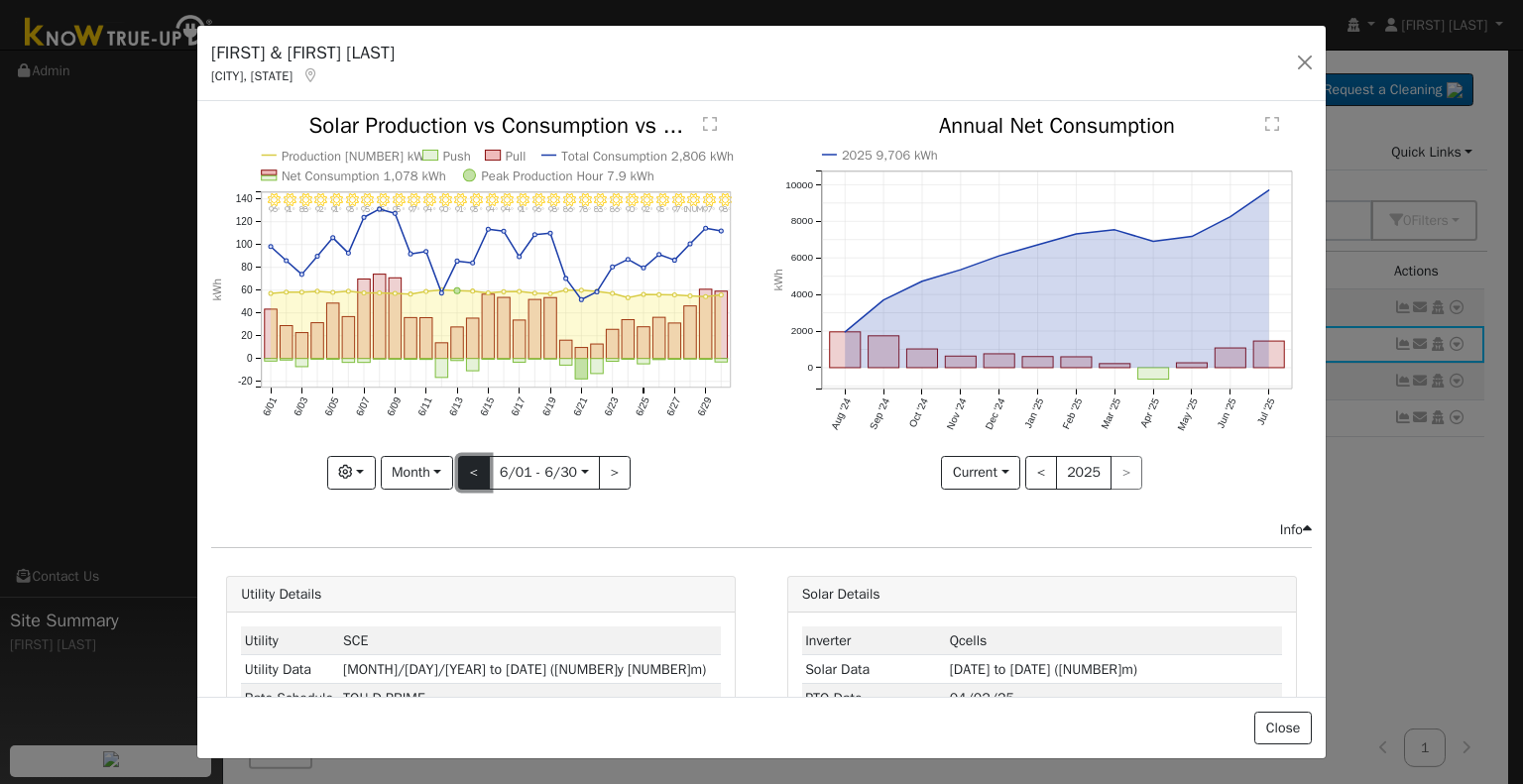 click on "<" at bounding box center (474, 473) 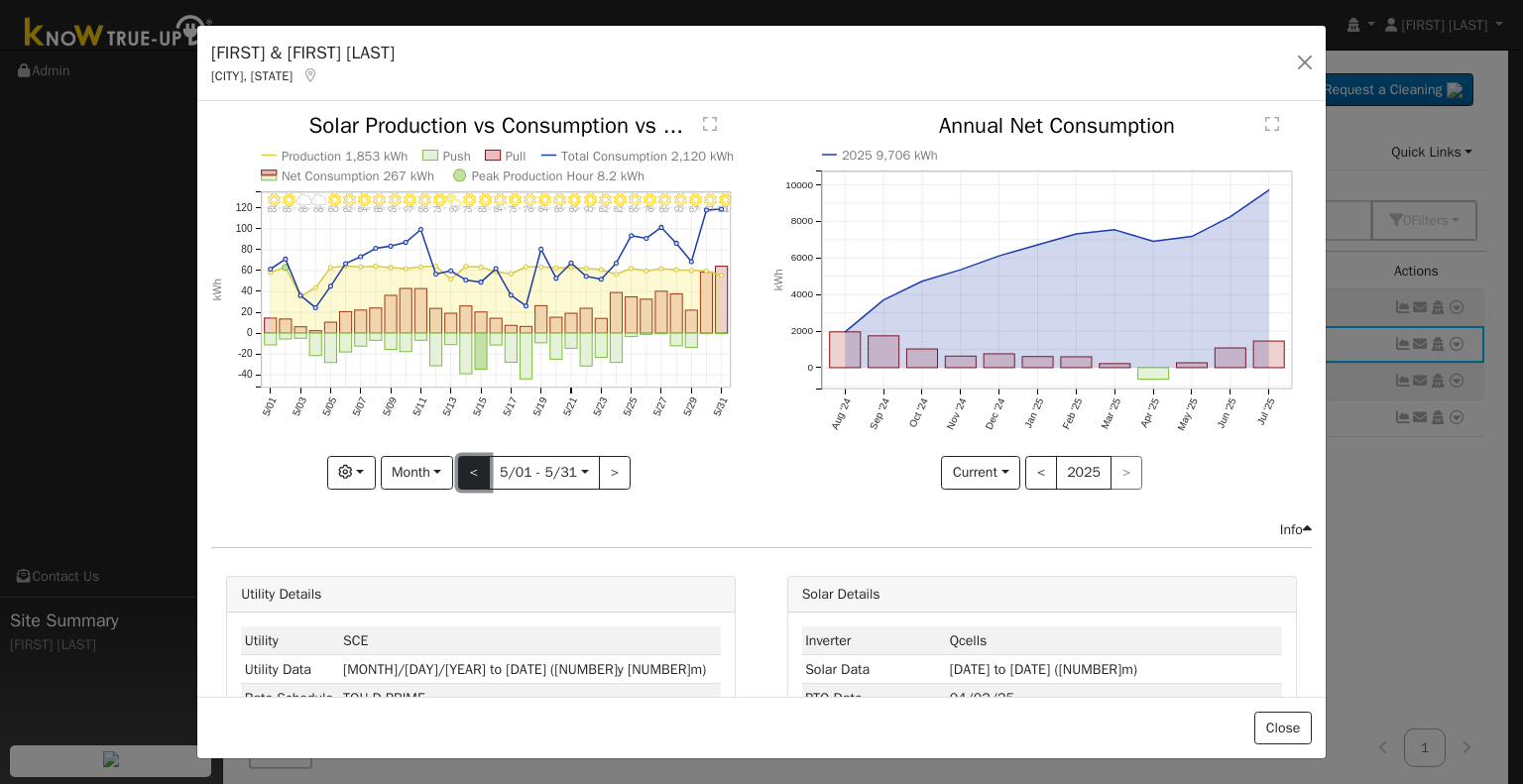 click on "<" at bounding box center [474, 473] 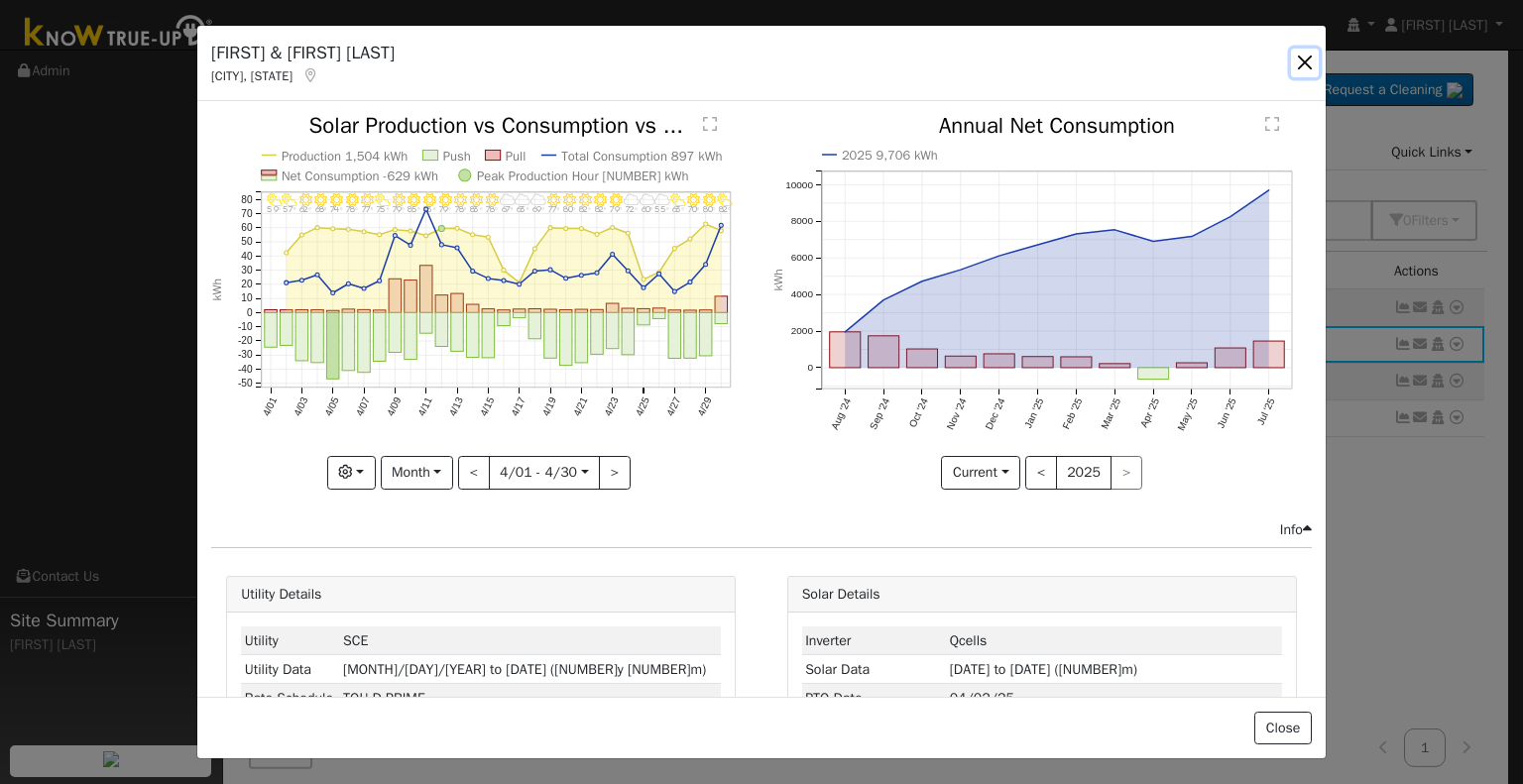 click at bounding box center (1305, 62) 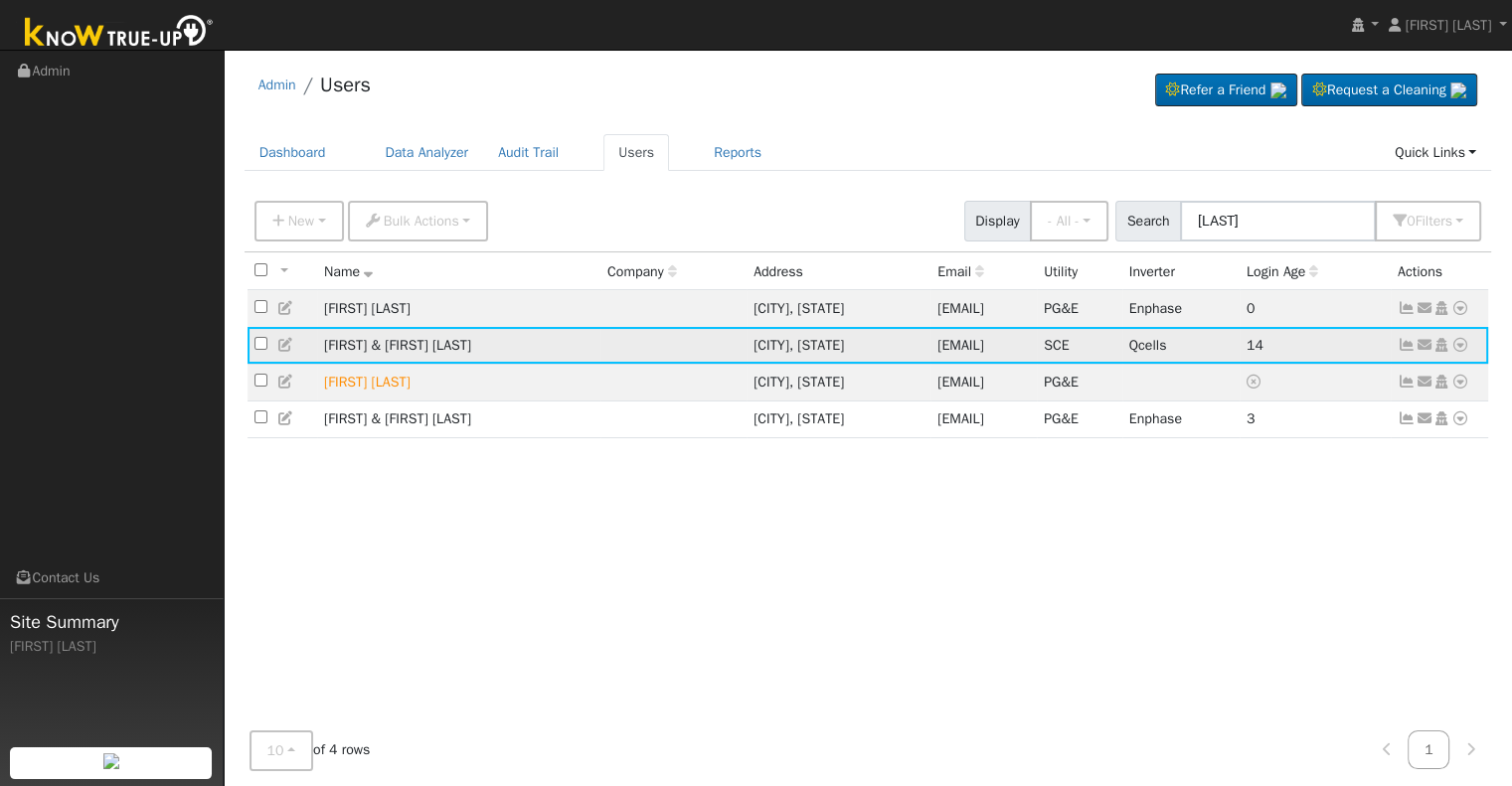 click at bounding box center [1407, 345] 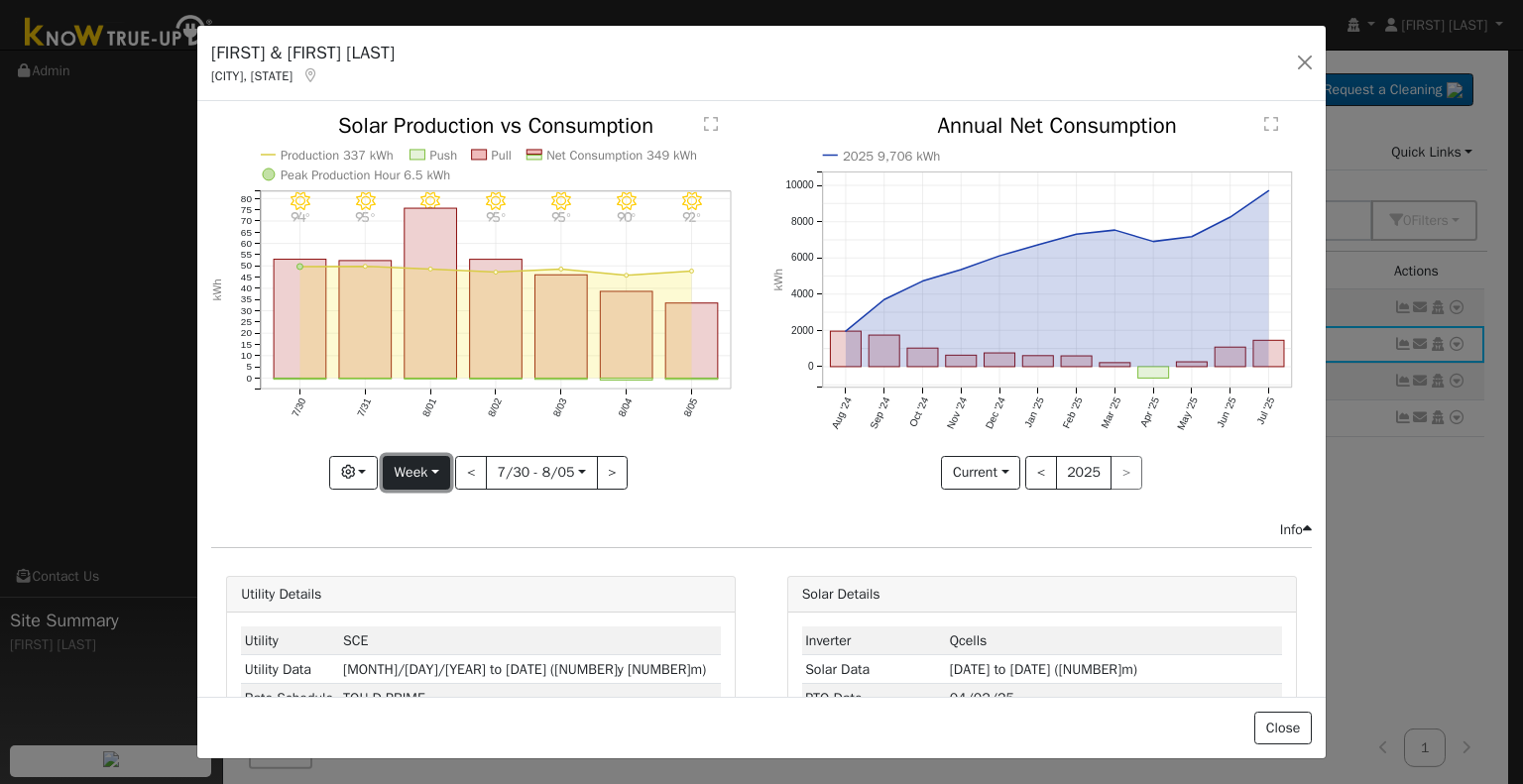 click on "Week" at bounding box center [416, 473] 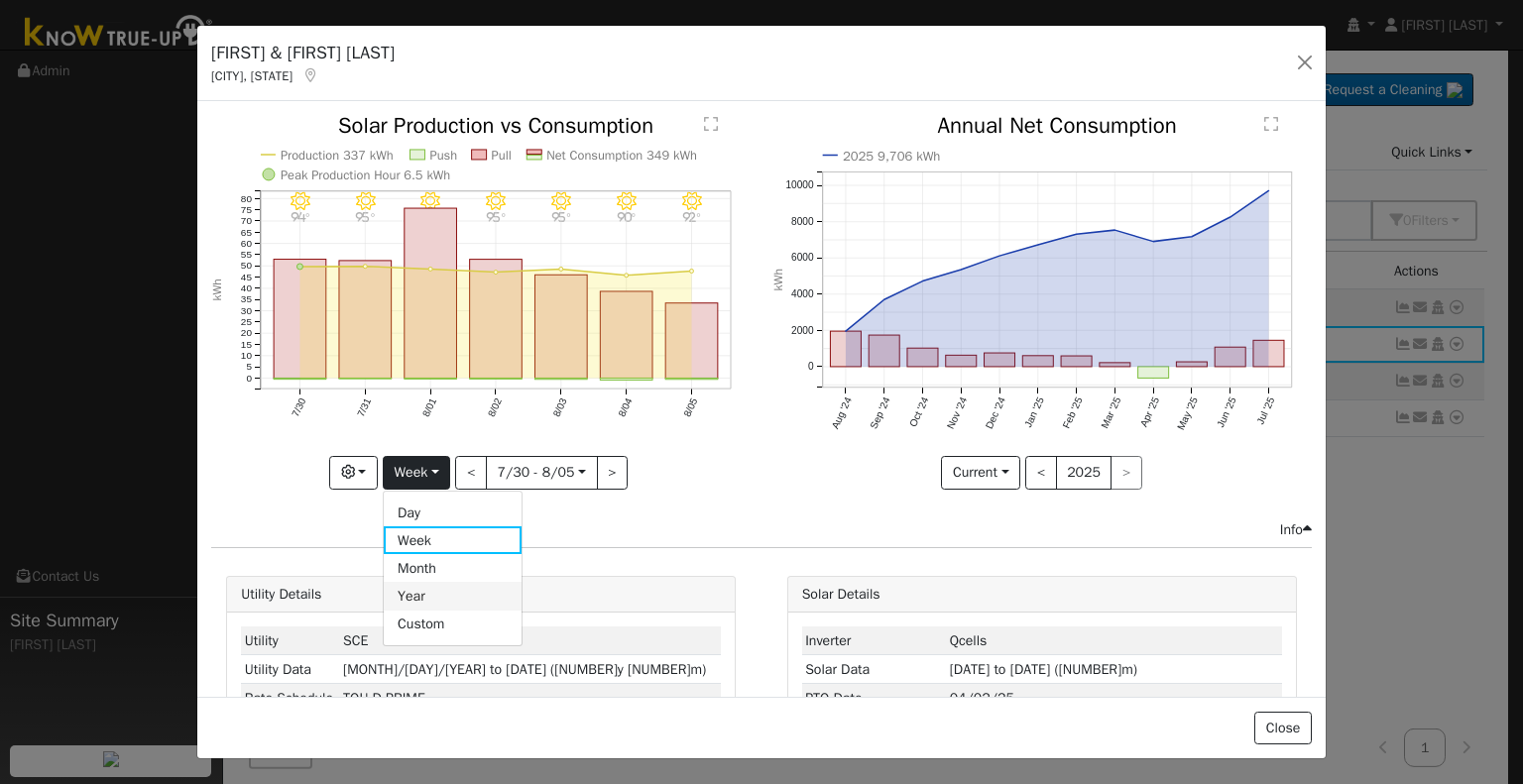 click on "Year" at bounding box center [452, 596] 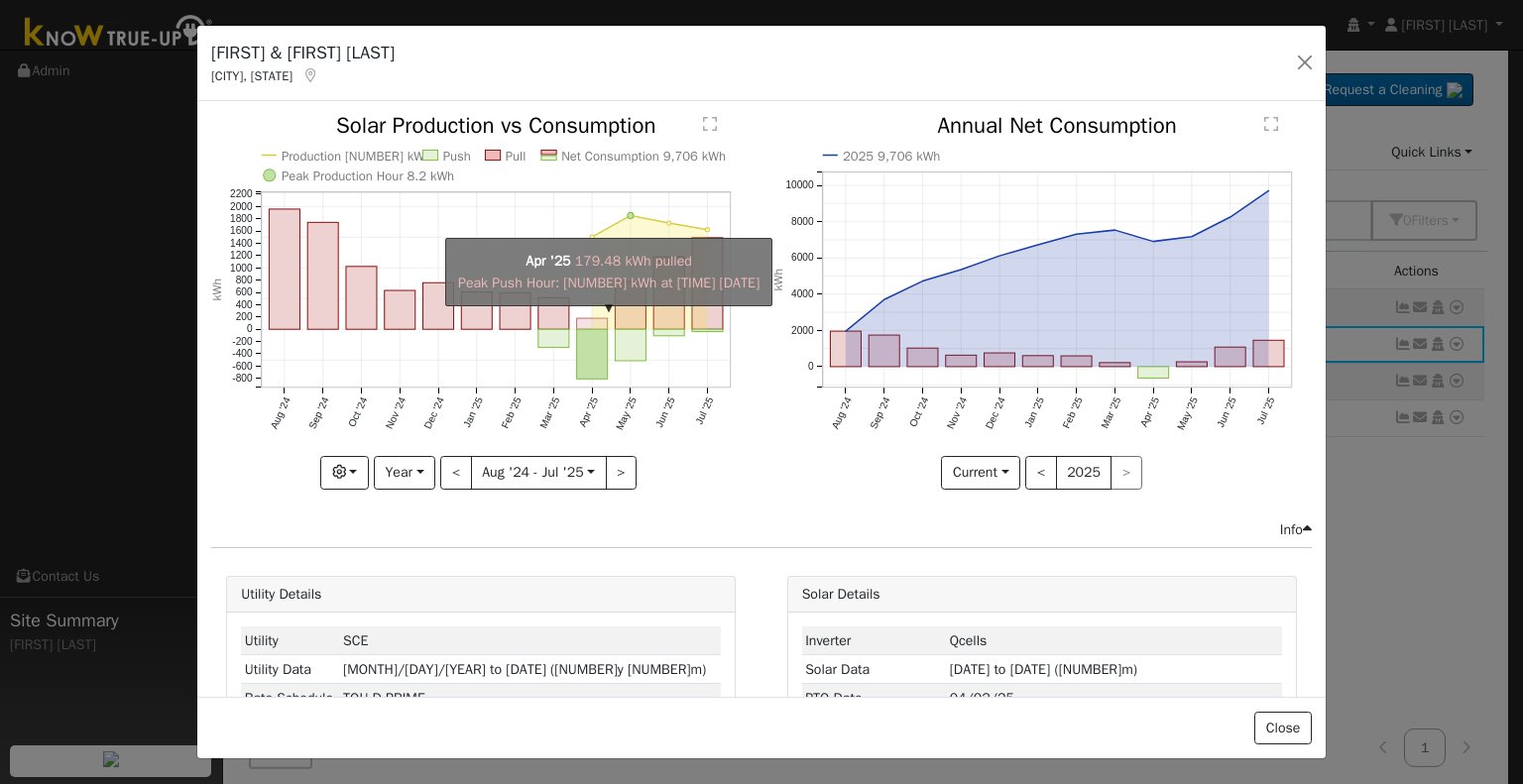 click on "onclick=""" 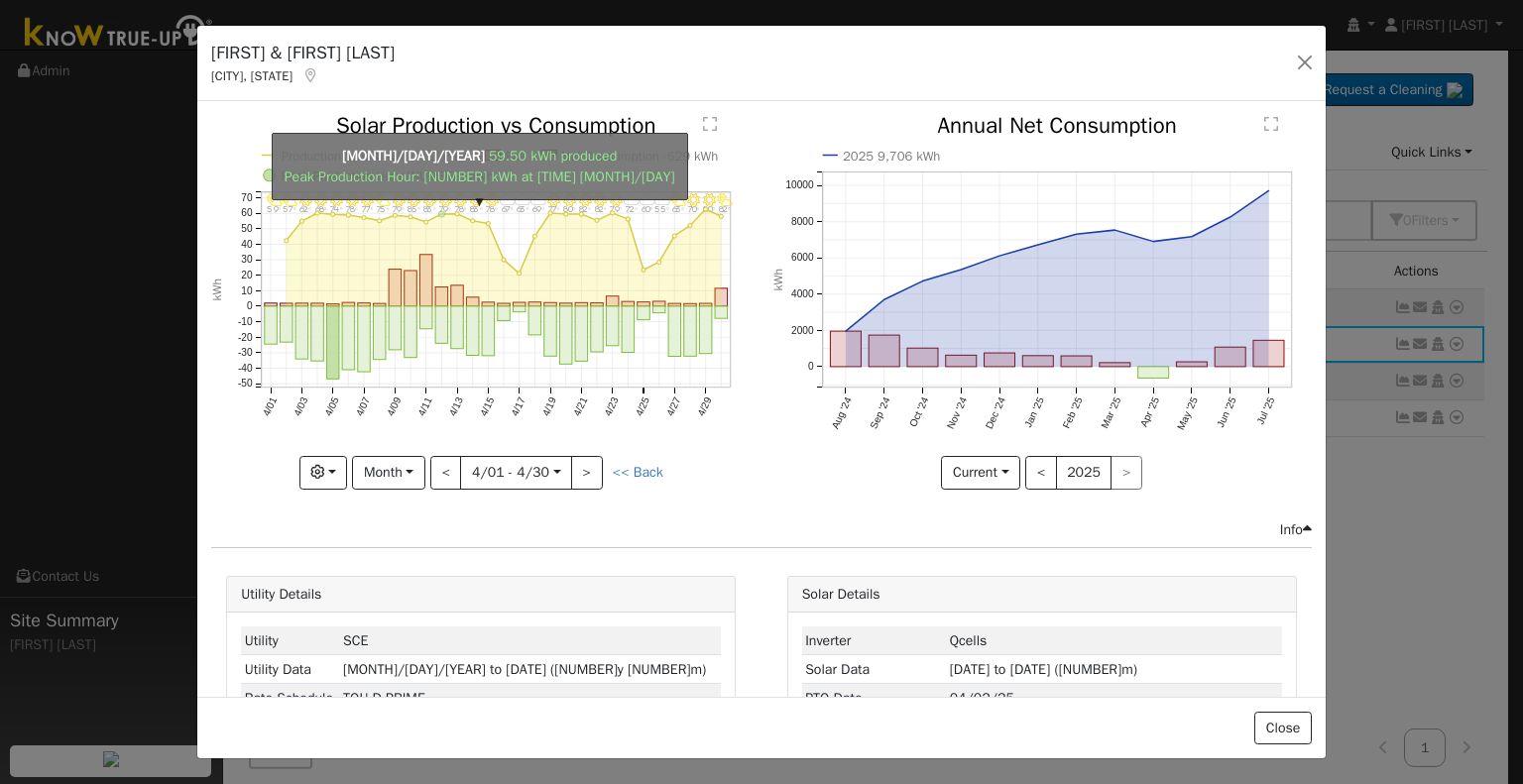click on "onclick=""" 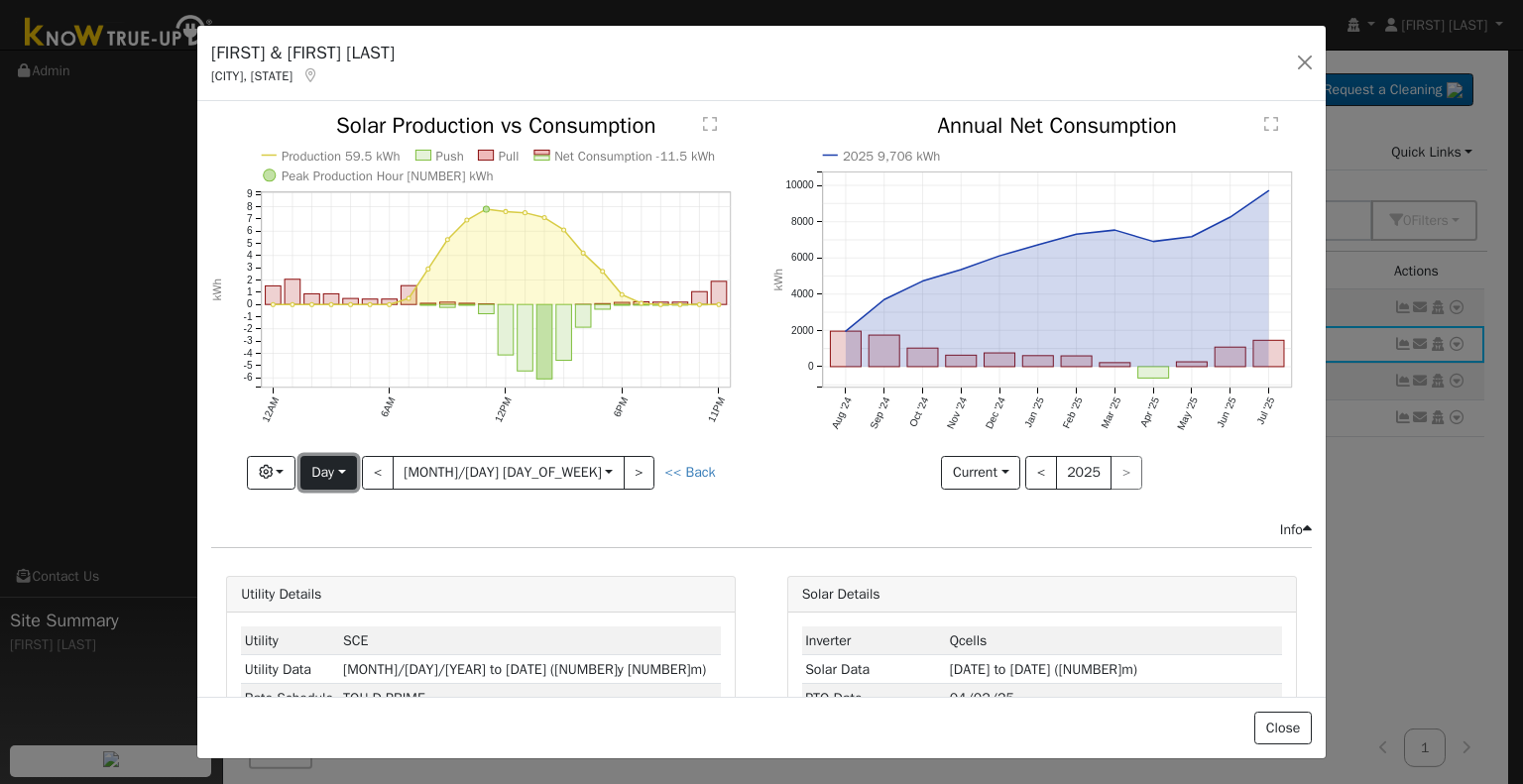 click on "Day" at bounding box center (328, 473) 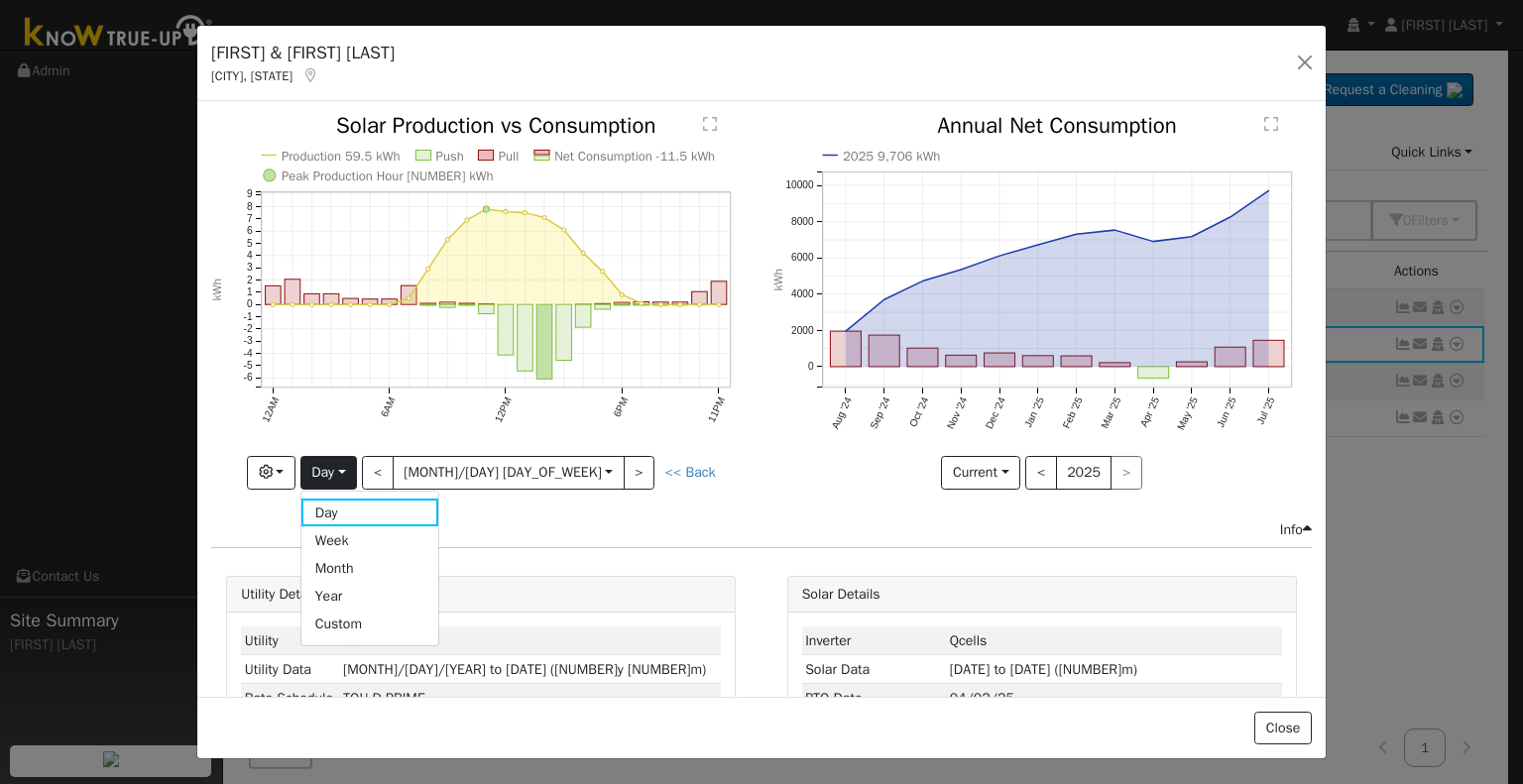 click on "Month" at bounding box center [370, 568] 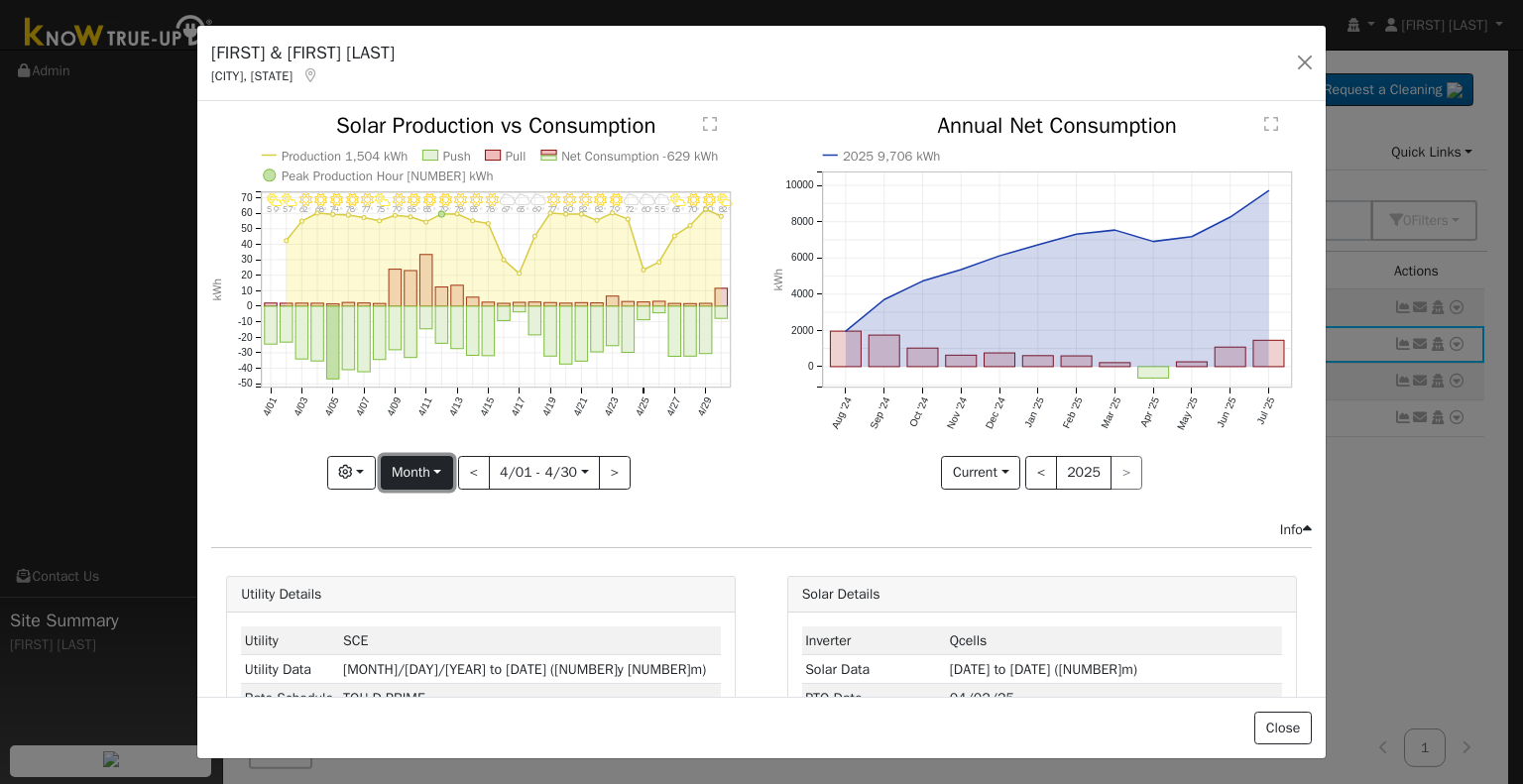 click on "Month" at bounding box center [416, 473] 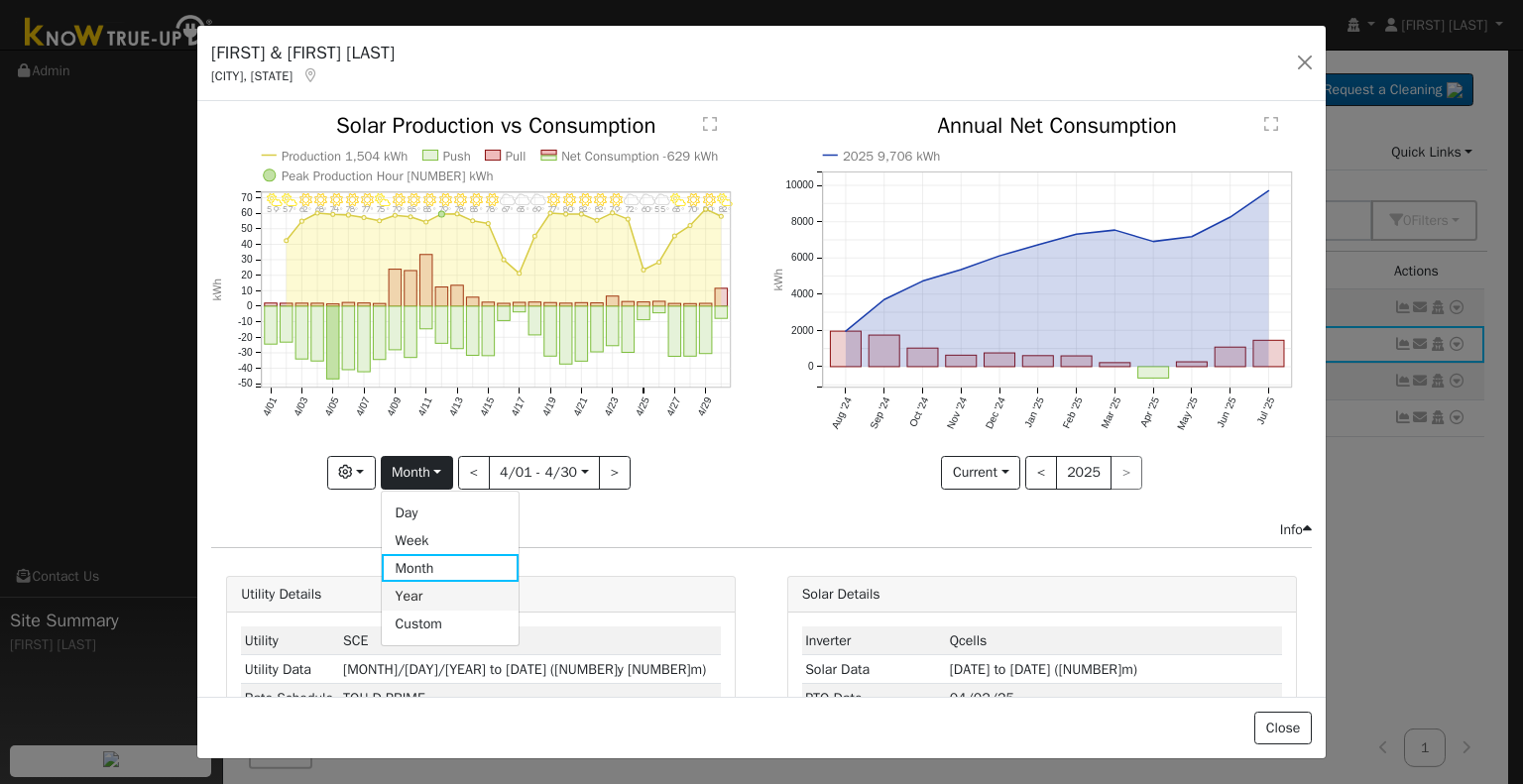 click on "Year" at bounding box center (450, 596) 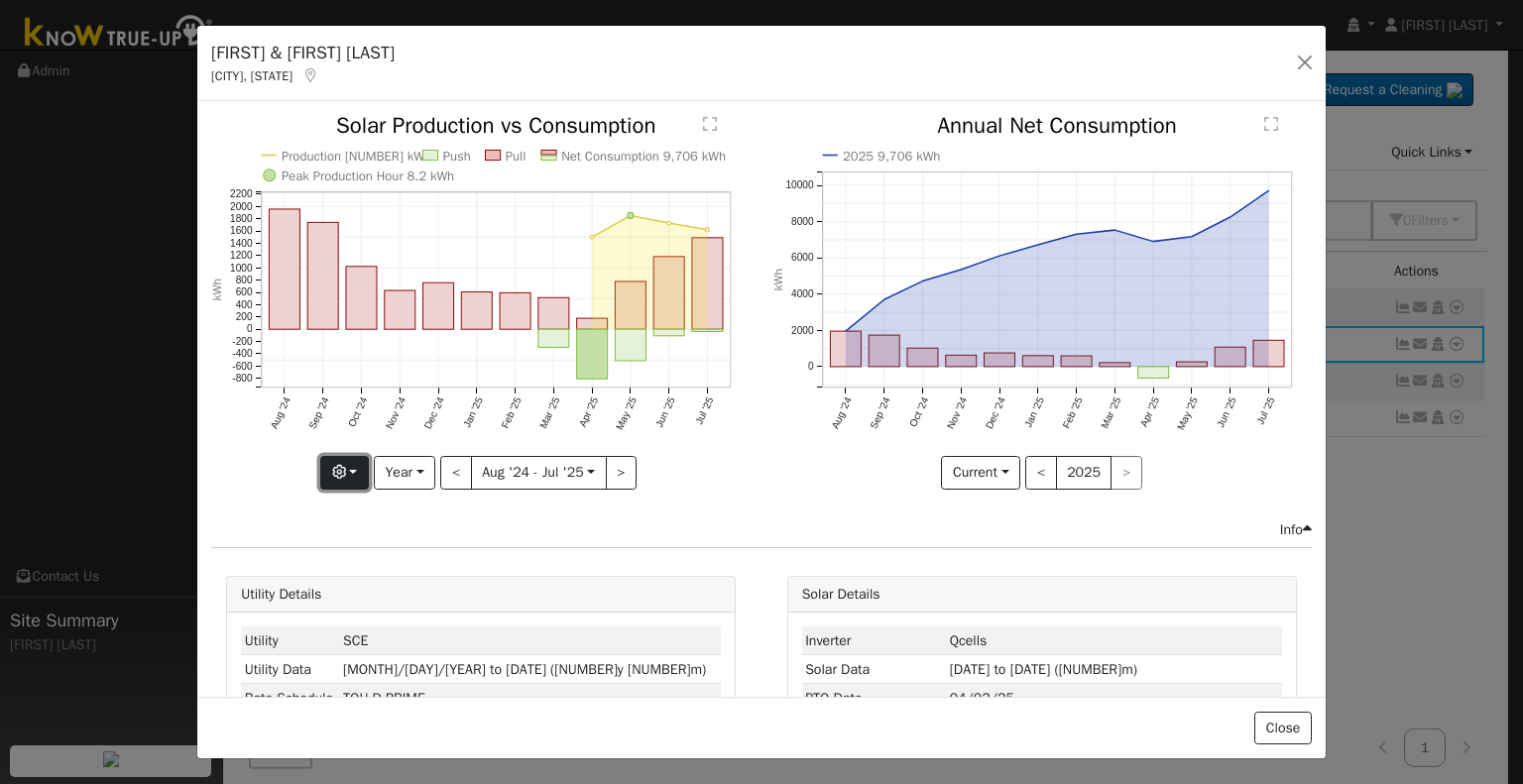 click at bounding box center [344, 473] 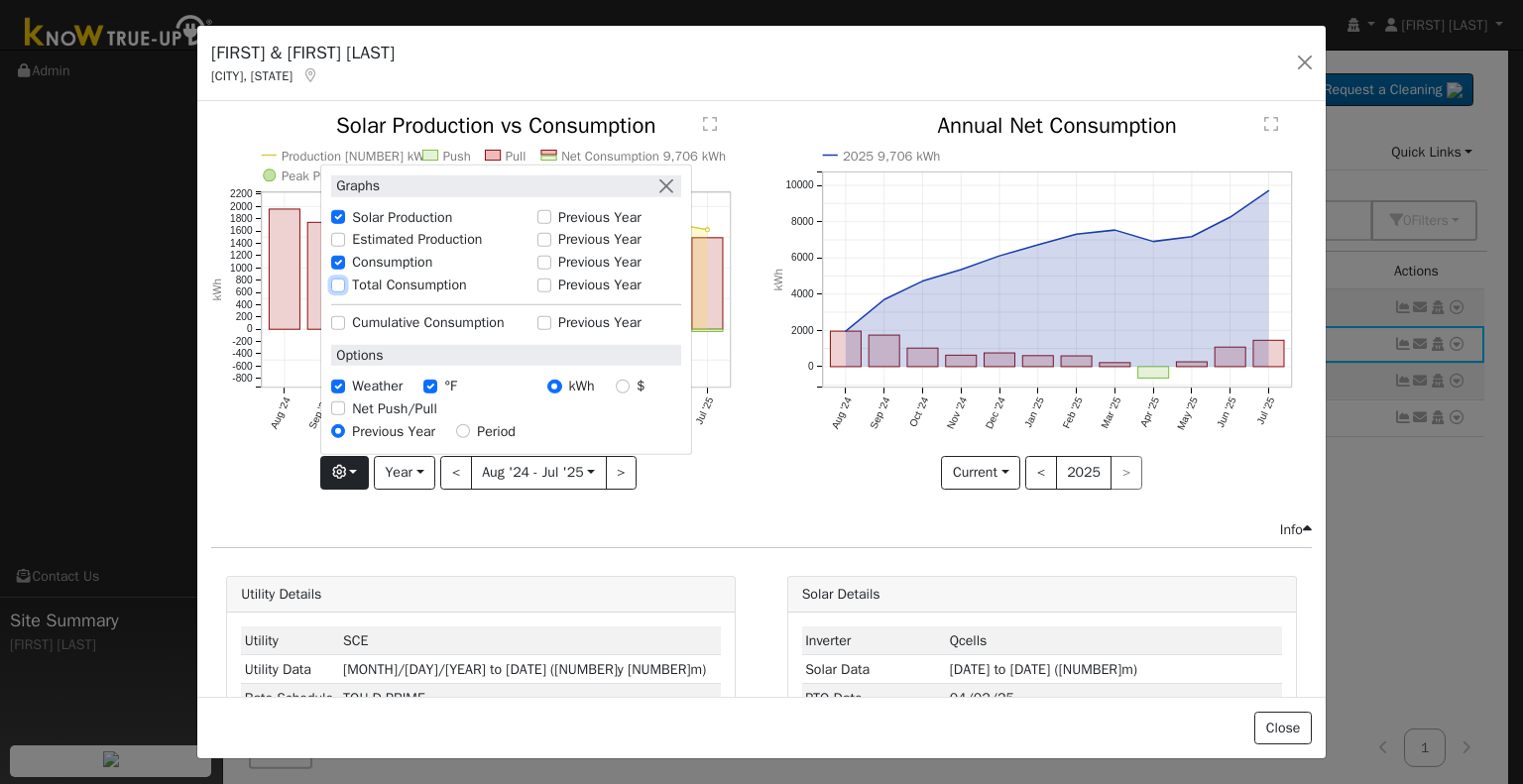 click on "Total Consumption" at bounding box center [338, 284] 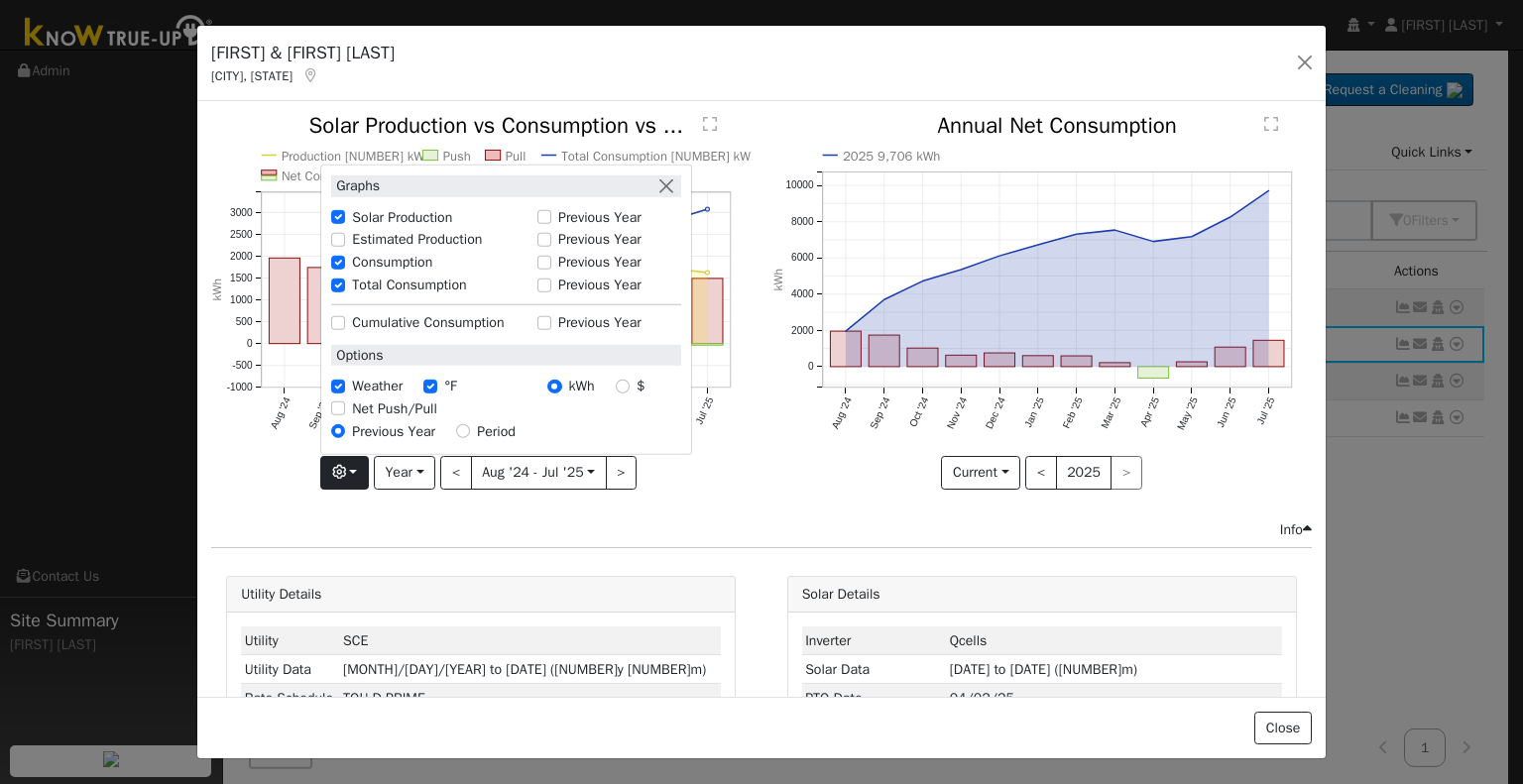 click on "Production 6,709 kWh Push Pull Total Consumption 8,004 kWh Net Consumption 9,706 kWh Peak Production Hour 8.2 kWh Aug '24 Sep '24 Oct '24 Nov '24 Dec '24 Jan '25 Feb '25 Mar '25 Apr '25 May '25 Jun '25 Jul '25 -1000 -500 0 500 1000 1500 2000 2500 3000  Solar Production vs Consumption vs ... kWh onclick="" onclick="" onclick="" onclick="" onclick="" onclick="" onclick="" onclick="" onclick="" onclick="" onclick="" onclick="" onclick="" onclick="" onclick="" onclick="" onclick="" onclick="" onclick="" onclick="" onclick="" onclick="" onclick="" onclick="" onclick="" onclick="" onclick="" onclick="" onclick="" onclick="" onclick="" onclick="" onclick="" onclick="" onclick="" onclick="" onclick="" onclick="" onclick="" onclick="" onclick="" onclick="" onclick="" onclick="" onclick="" onclick="" onclick="" onclick="" Graphs Solar Production Previous Year Estimated Production Previous Year Consumption Previous Year Total Consumption Previous Year Cumulative Consumption Previous Year Options Weather °F kWh $ Day" at bounding box center (481, 316) 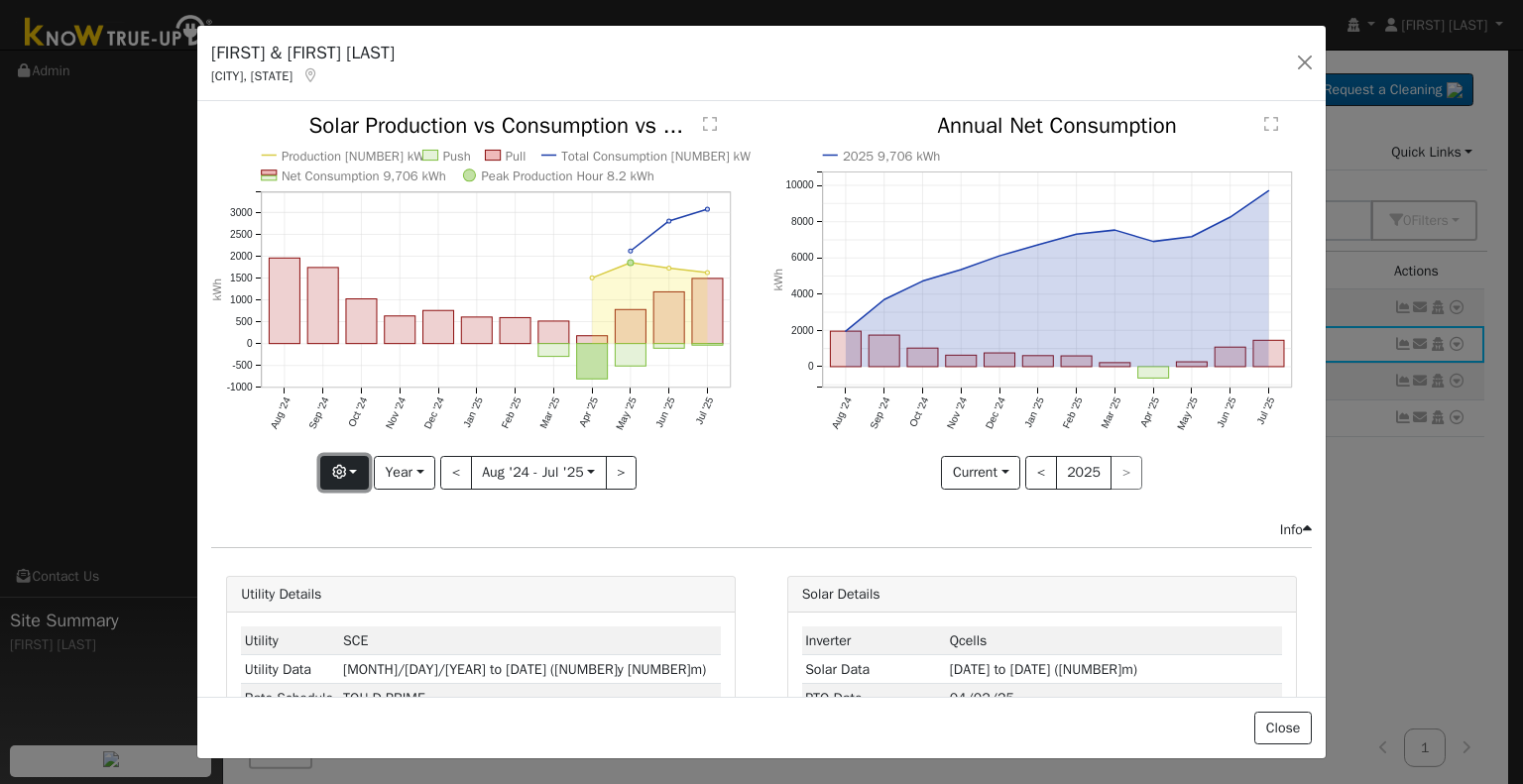 click at bounding box center [344, 473] 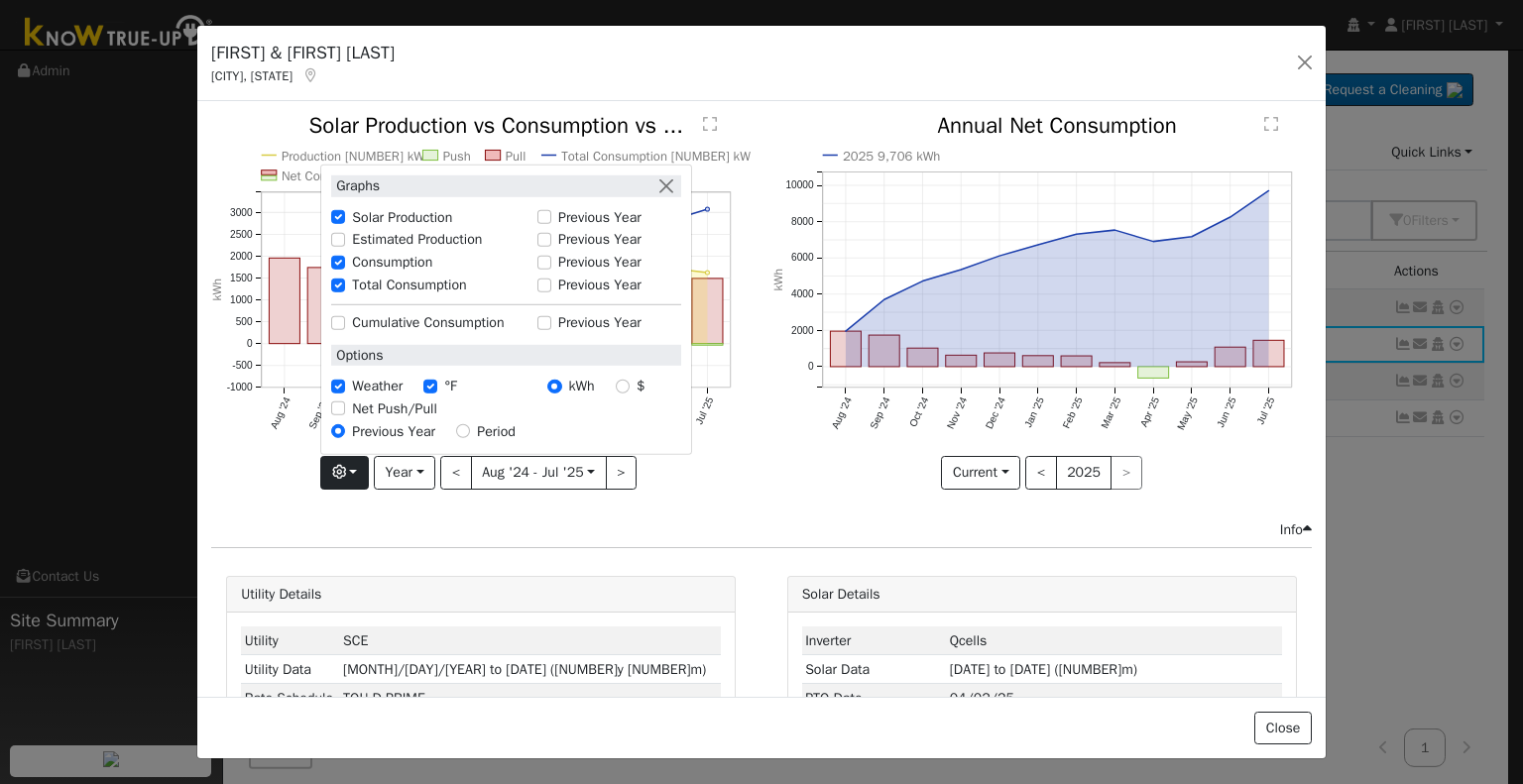 click on "Production 6,709 kWh Push Pull Total Consumption 8,004 kWh Net Consumption 9,706 kWh Peak Production Hour 8.2 kWh Aug '24 Sep '24 Oct '24 Nov '24 Dec '24 Jan '25 Feb '25 Mar '25 Apr '25 May '25 Jun '25 Jul '25 -1000 -500 0 500 1000 1500 2000 2500 3000  Solar Production vs Consumption vs ... kWh onclick="" onclick="" onclick="" onclick="" onclick="" onclick="" onclick="" onclick="" onclick="" onclick="" onclick="" onclick="" onclick="" onclick="" onclick="" onclick="" onclick="" onclick="" onclick="" onclick="" onclick="" onclick="" onclick="" onclick="" onclick="" onclick="" onclick="" onclick="" onclick="" onclick="" onclick="" onclick="" onclick="" onclick="" onclick="" onclick="" onclick="" onclick="" onclick="" onclick="" onclick="" onclick="" onclick="" onclick="" onclick="" onclick="" onclick="" onclick="" Graphs Solar Production Previous Year Estimated Production Previous Year Consumption Previous Year Total Consumption Previous Year Cumulative Consumption Previous Year Options Weather °F kWh $ Day" at bounding box center [481, 316] 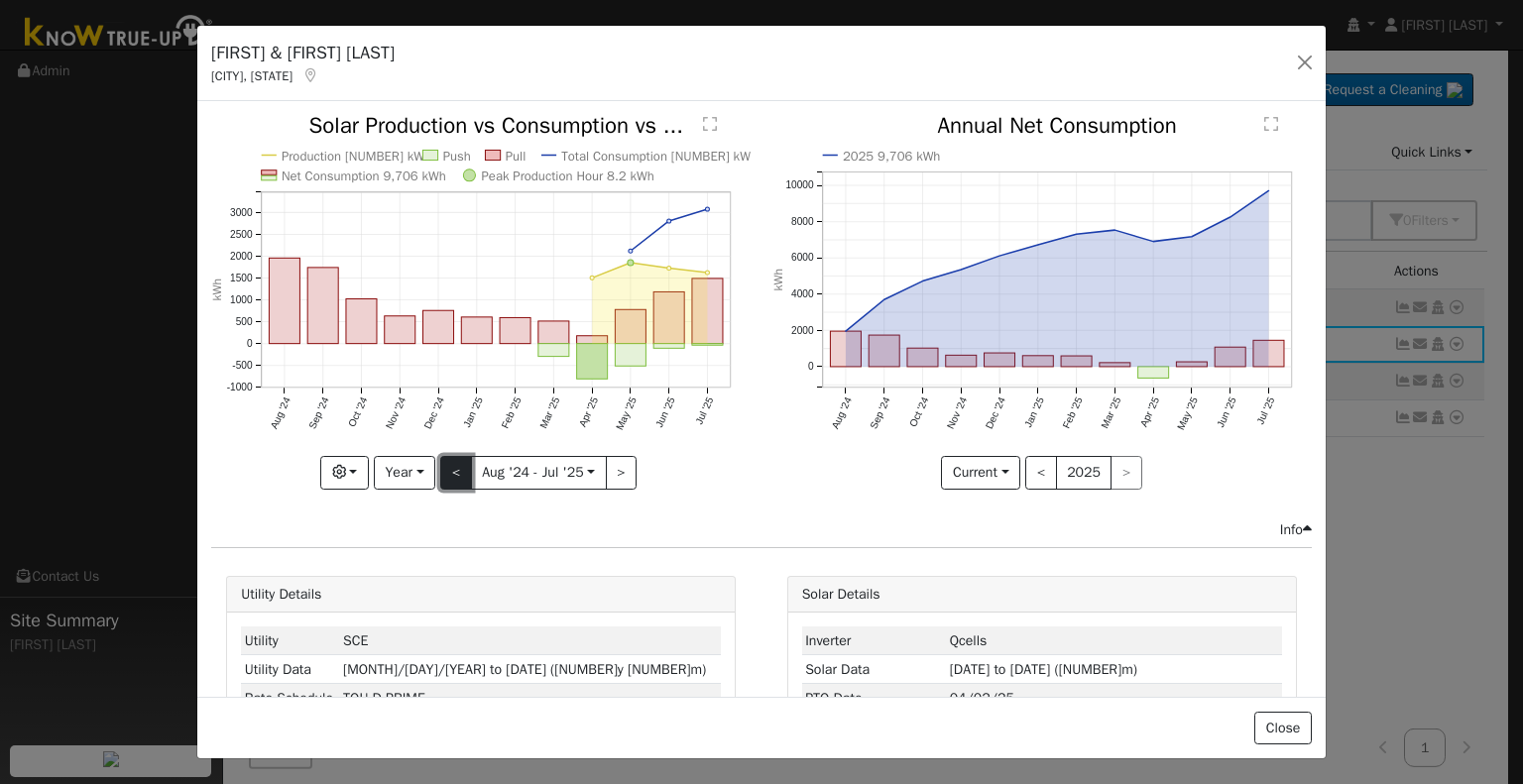 click on "<" at bounding box center [456, 473] 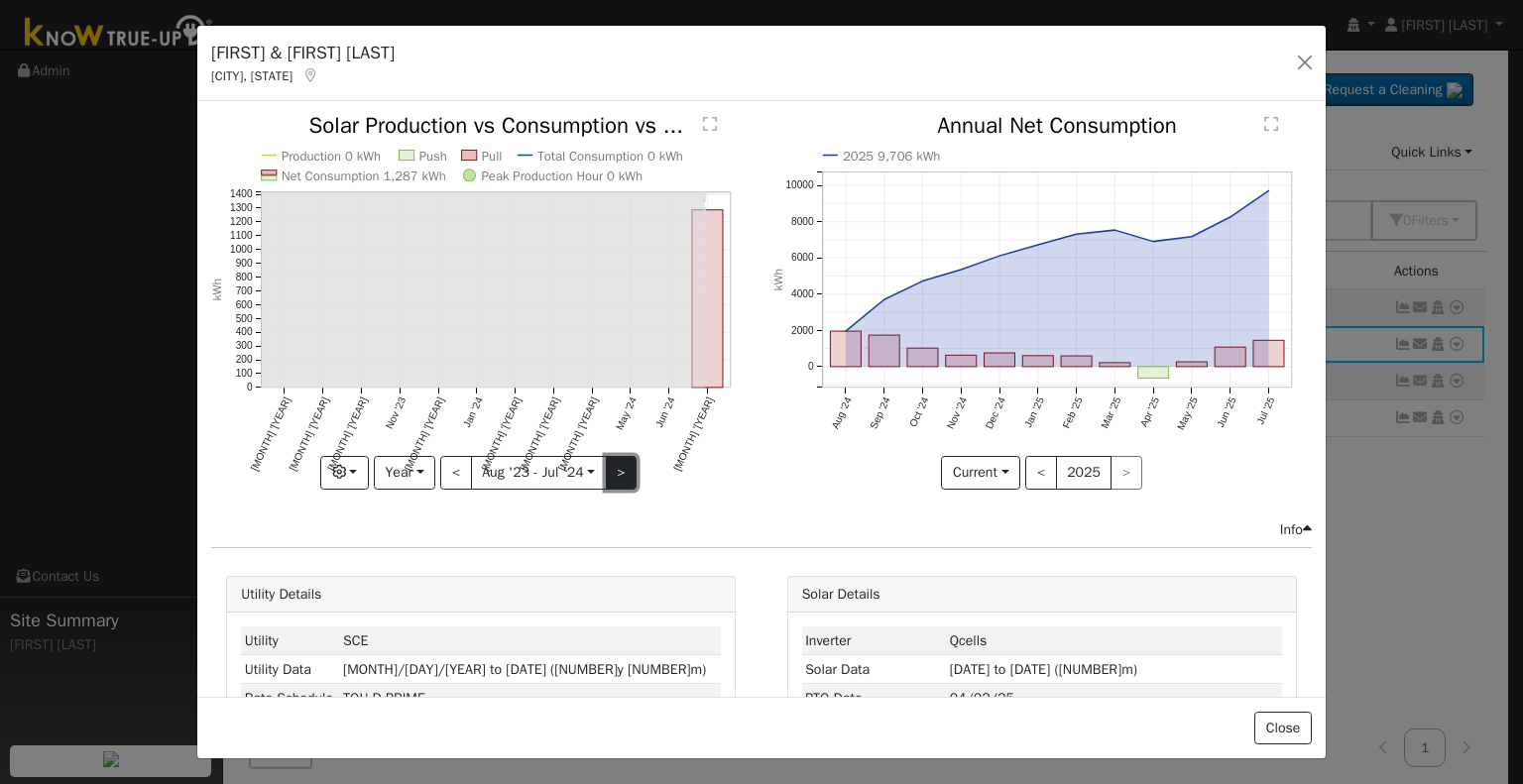 click on ">" at bounding box center [622, 473] 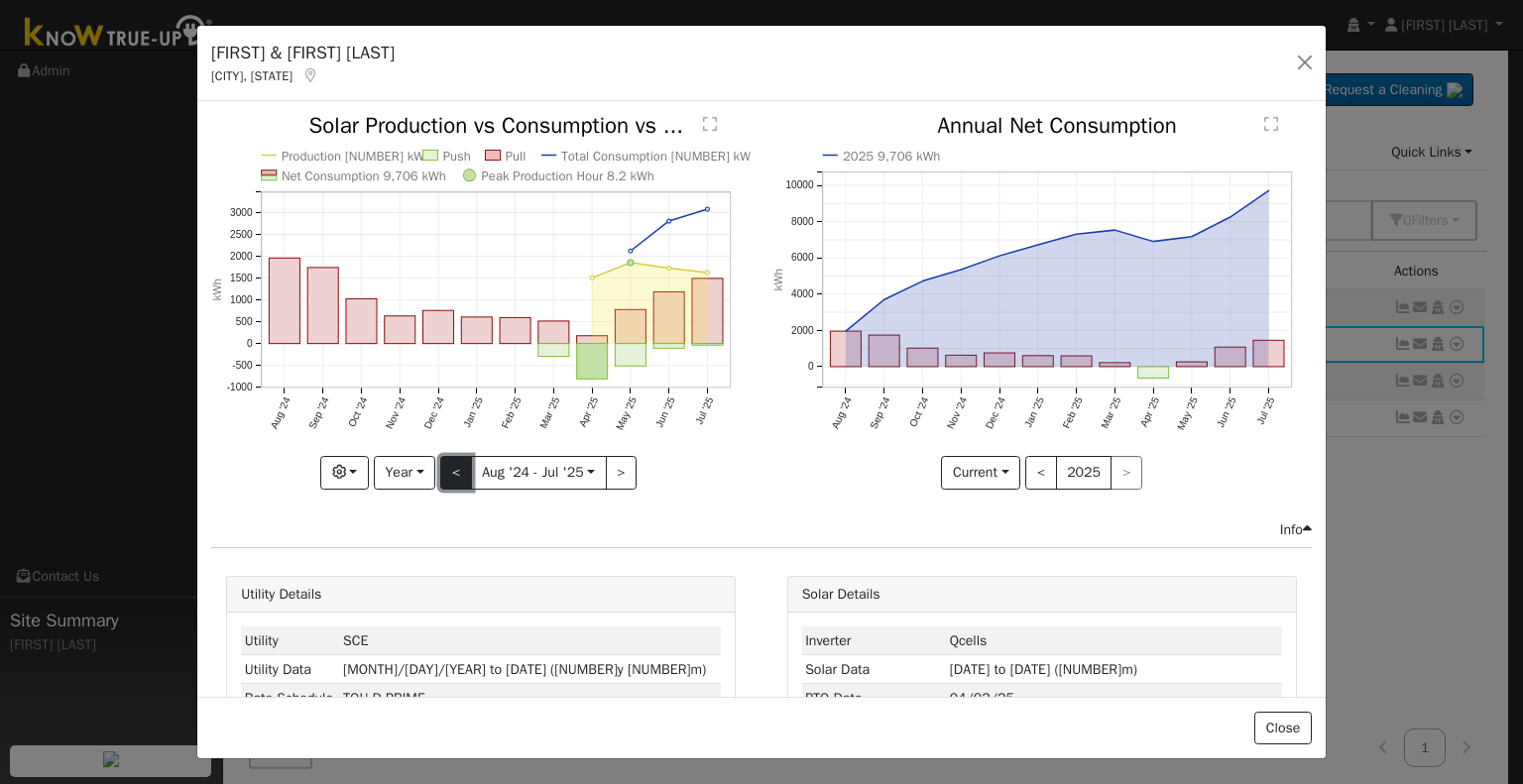click on "<" at bounding box center [456, 473] 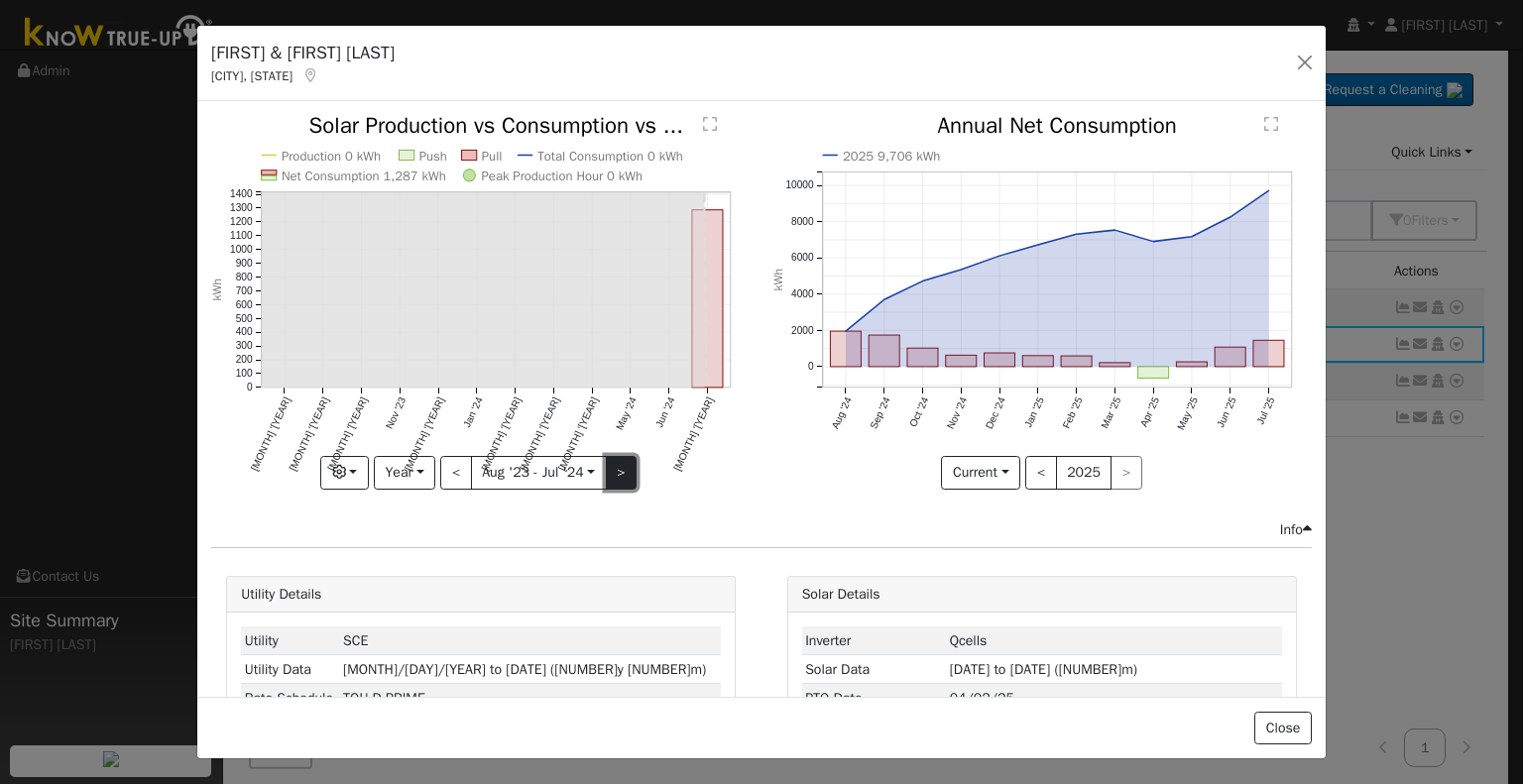 click on ">" at bounding box center [622, 473] 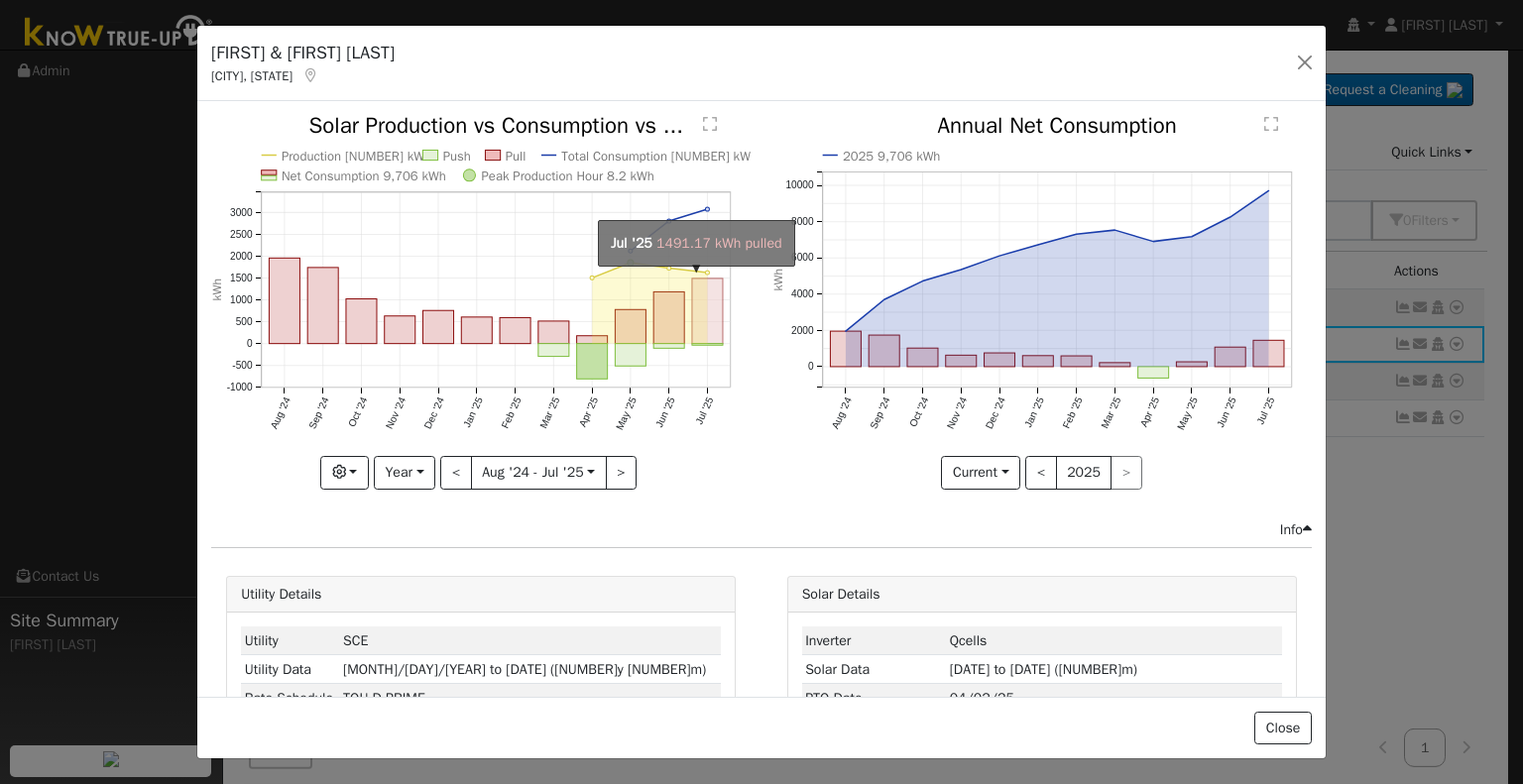 click on "onclick=""" 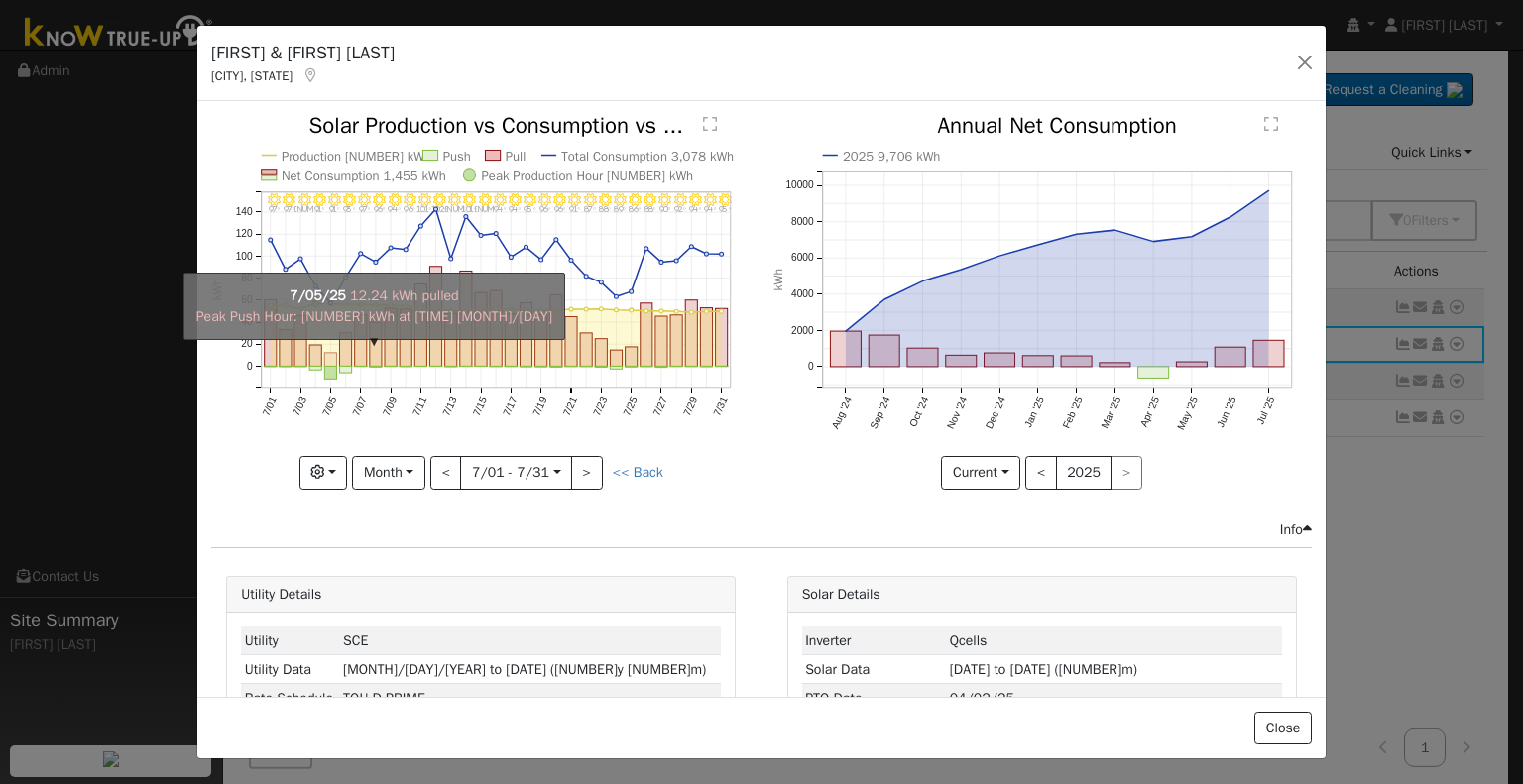 click on "onclick=""" 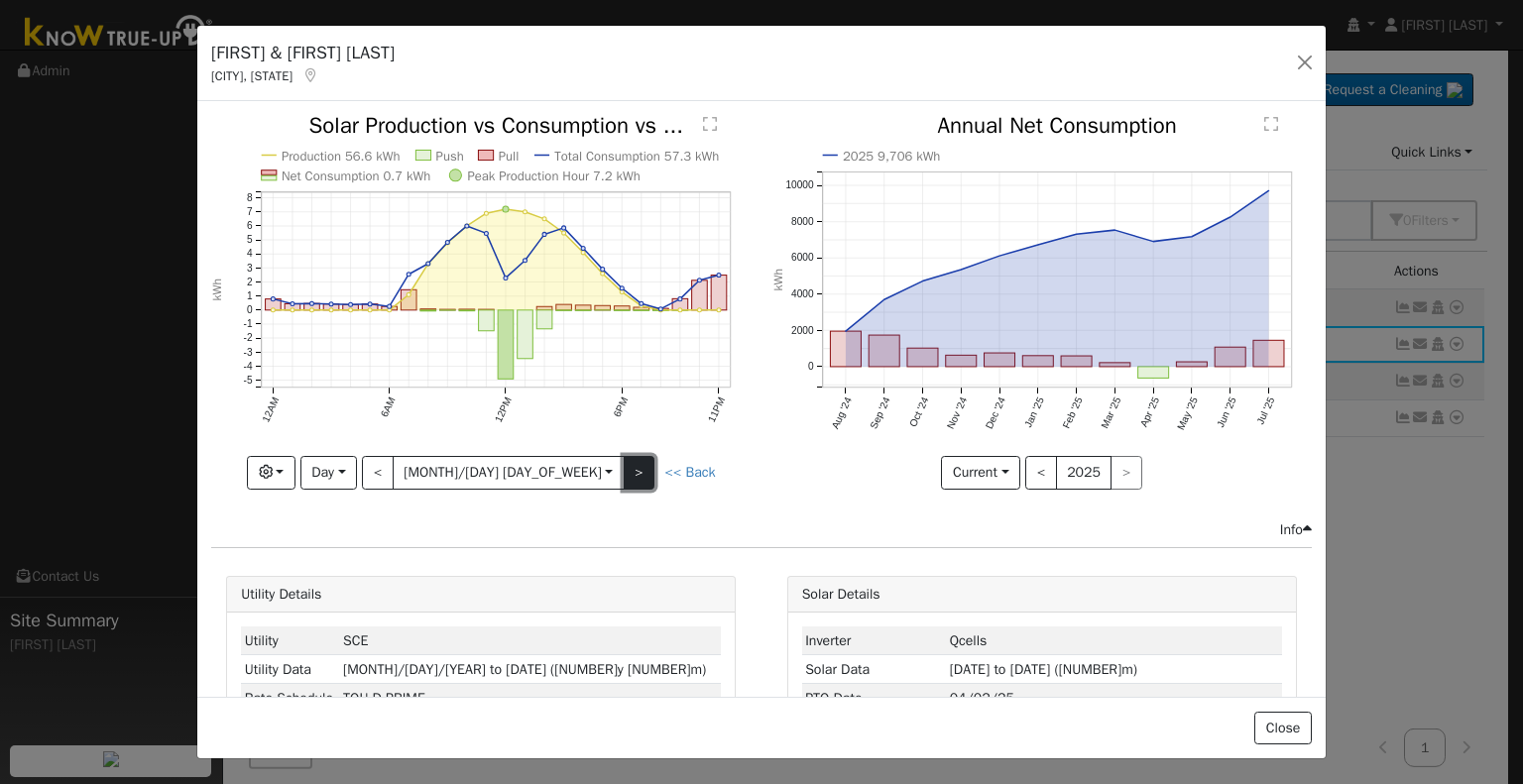click on ">" at bounding box center [640, 473] 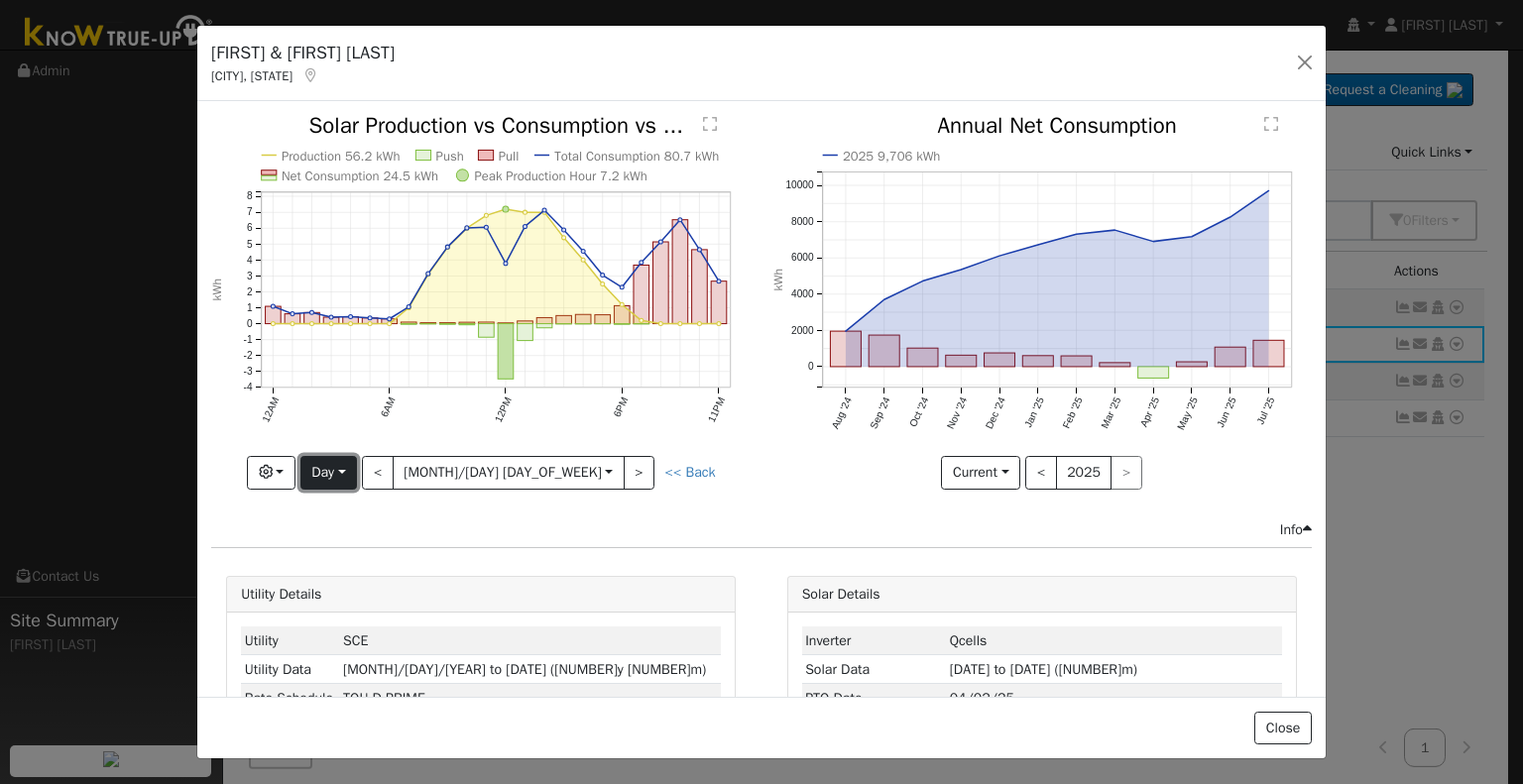 click on "Day" at bounding box center (328, 473) 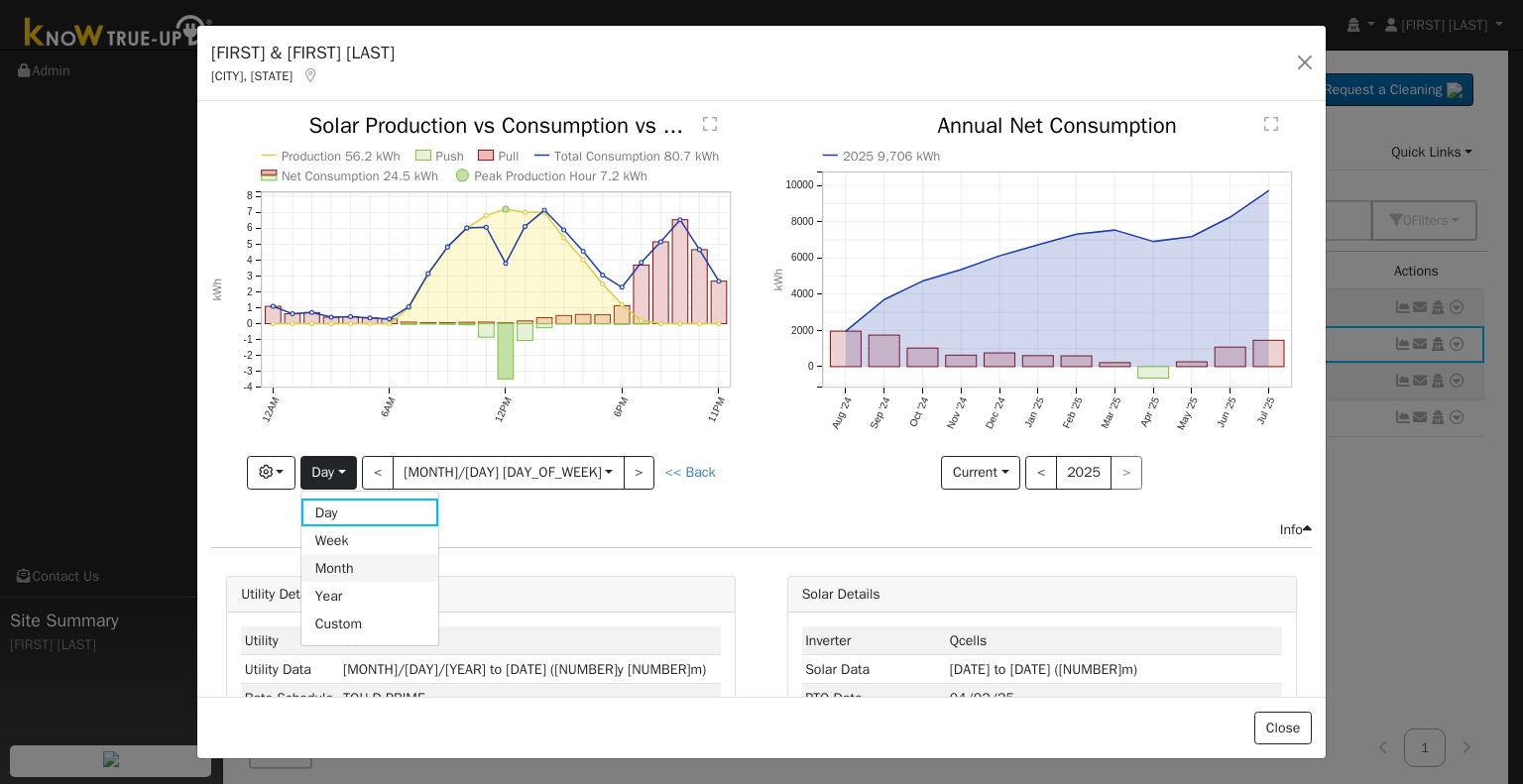 click on "Month" at bounding box center (370, 568) 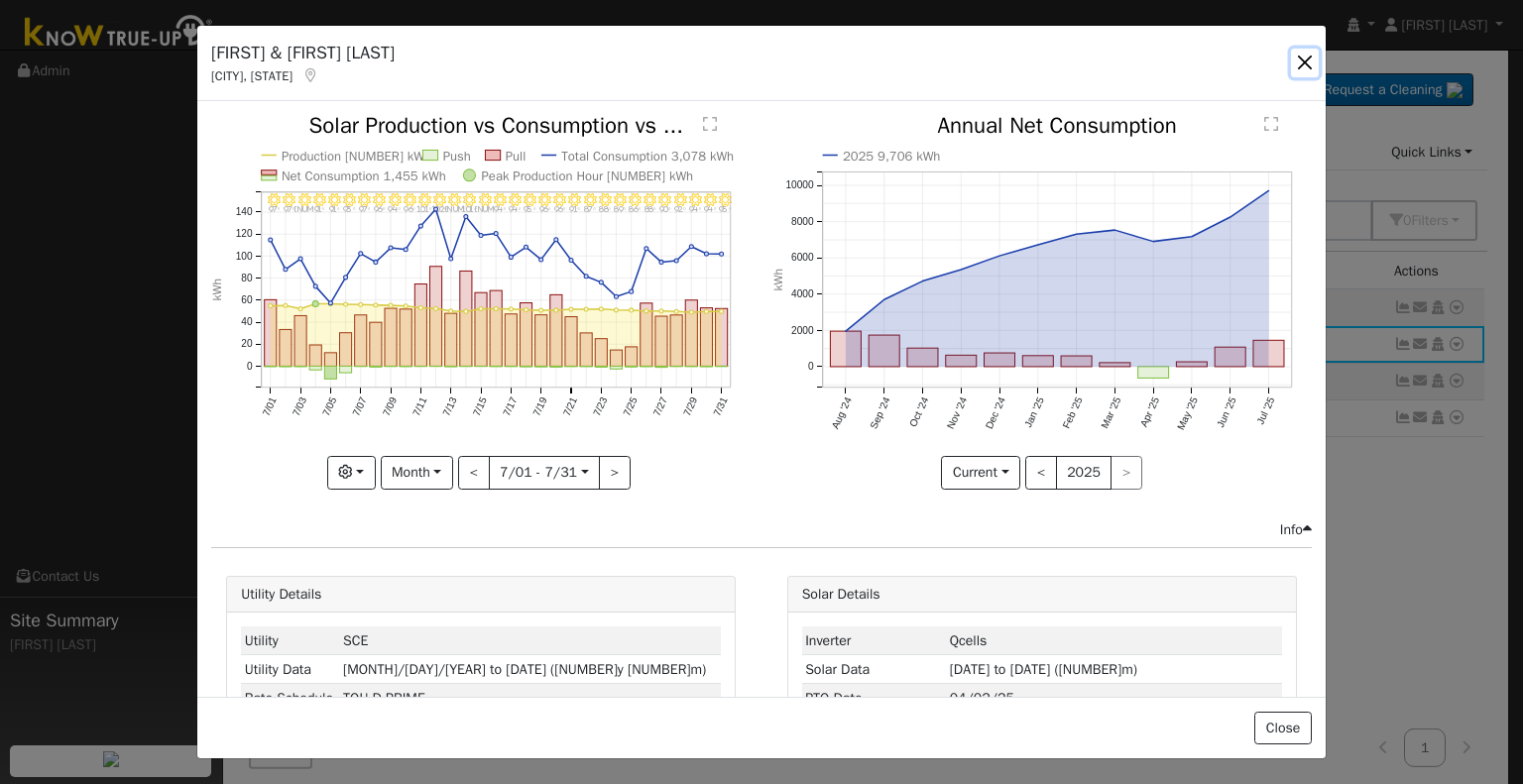 click at bounding box center (1305, 62) 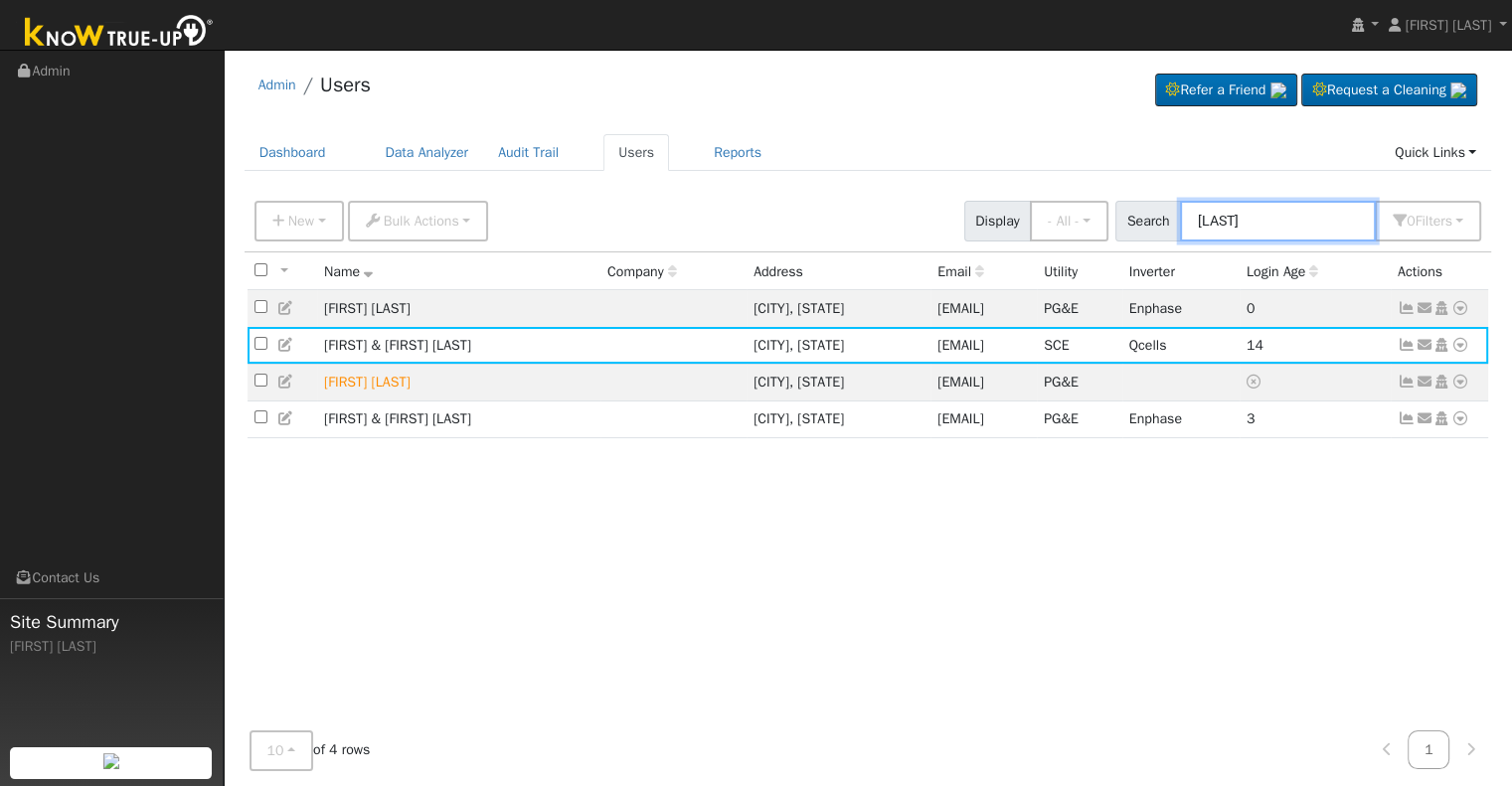 drag, startPoint x: 1253, startPoint y: 215, endPoint x: 1153, endPoint y: 220, distance: 100.12492 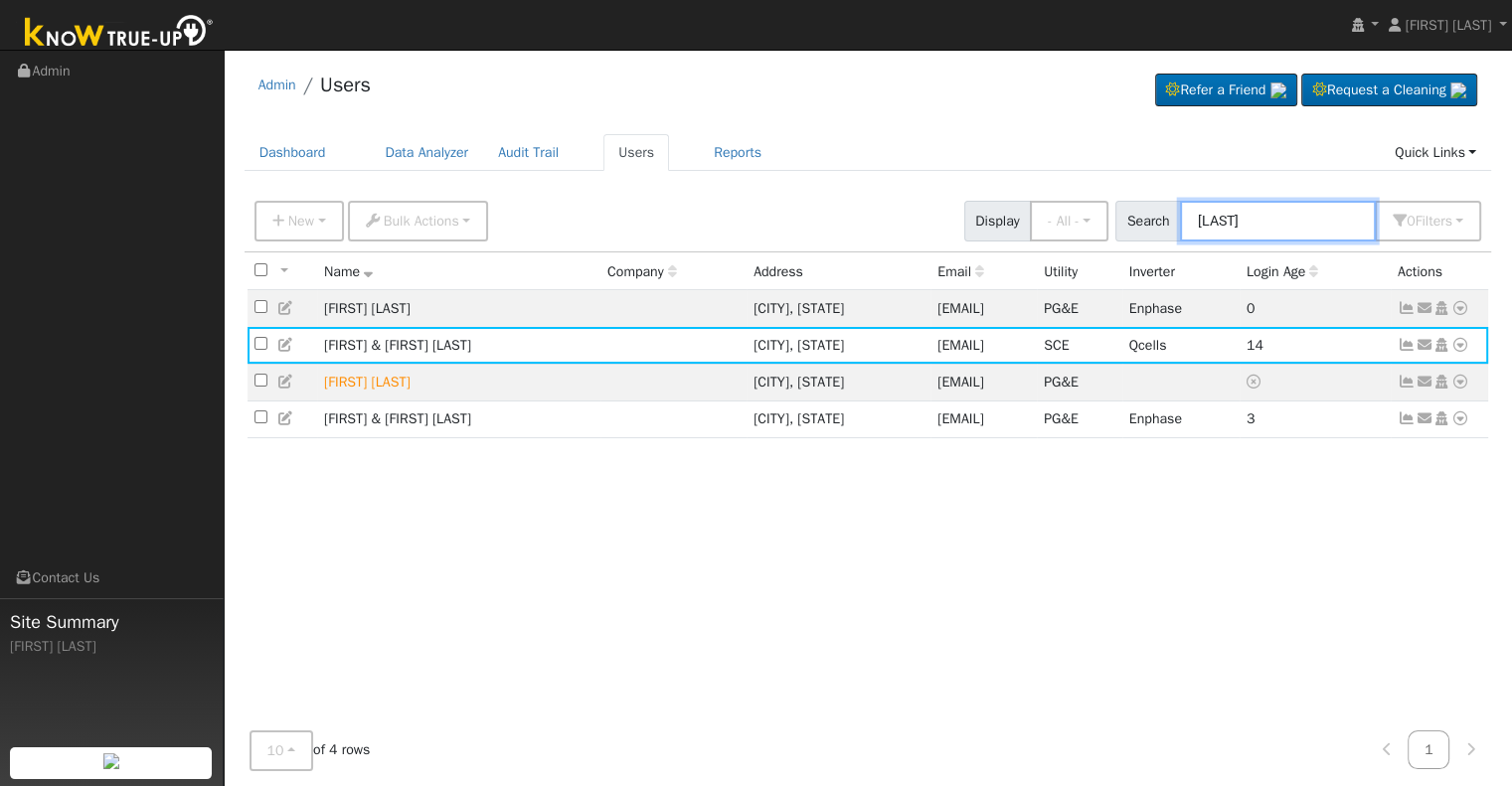 paste on "[FIRST] and [FIRST] [LAST]" 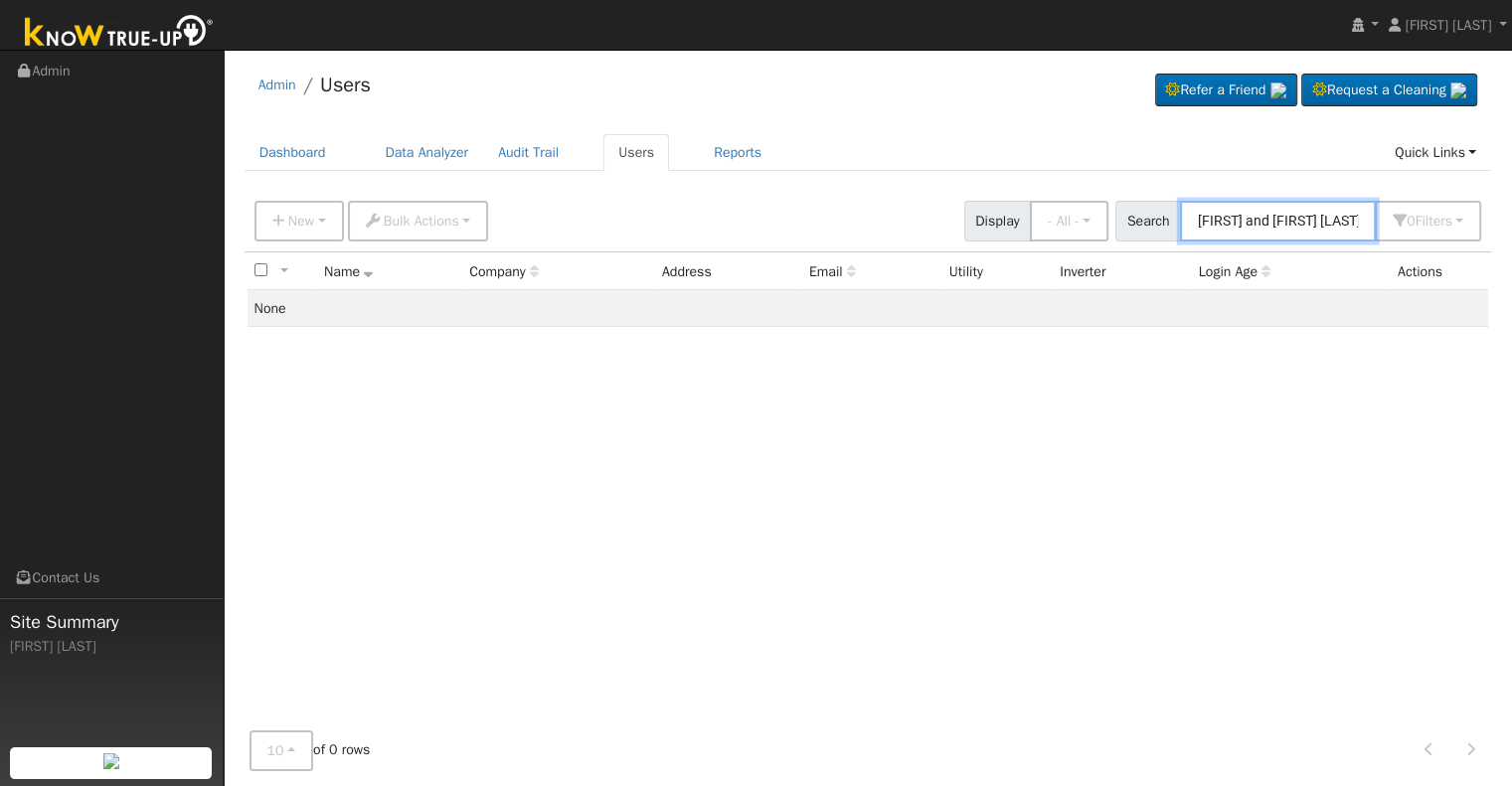click on "[FIRST] and [FIRST] [LAST]" at bounding box center [1277, 221] 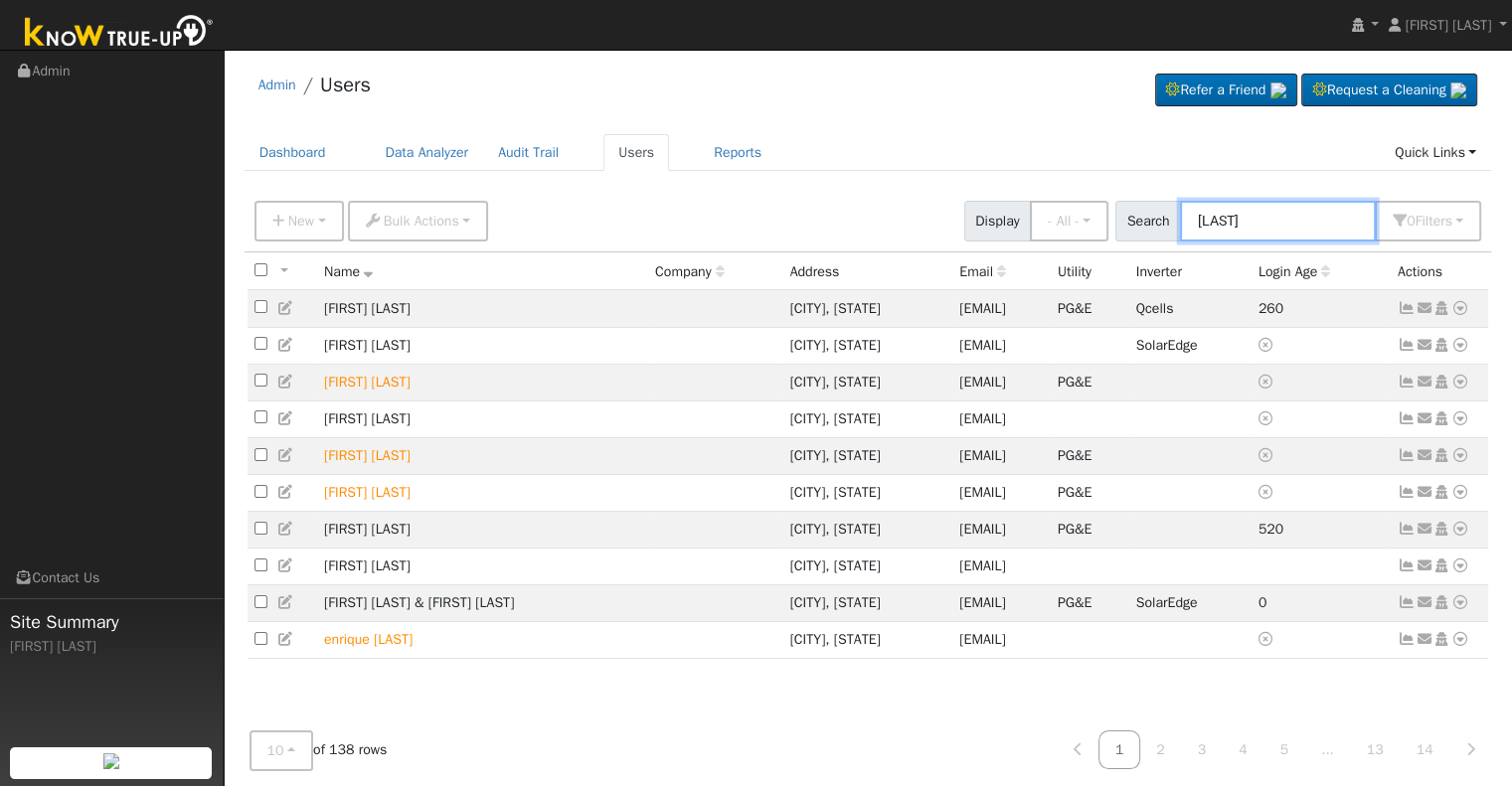 paste on "[FIRST] and [FIRST] [LAST]" 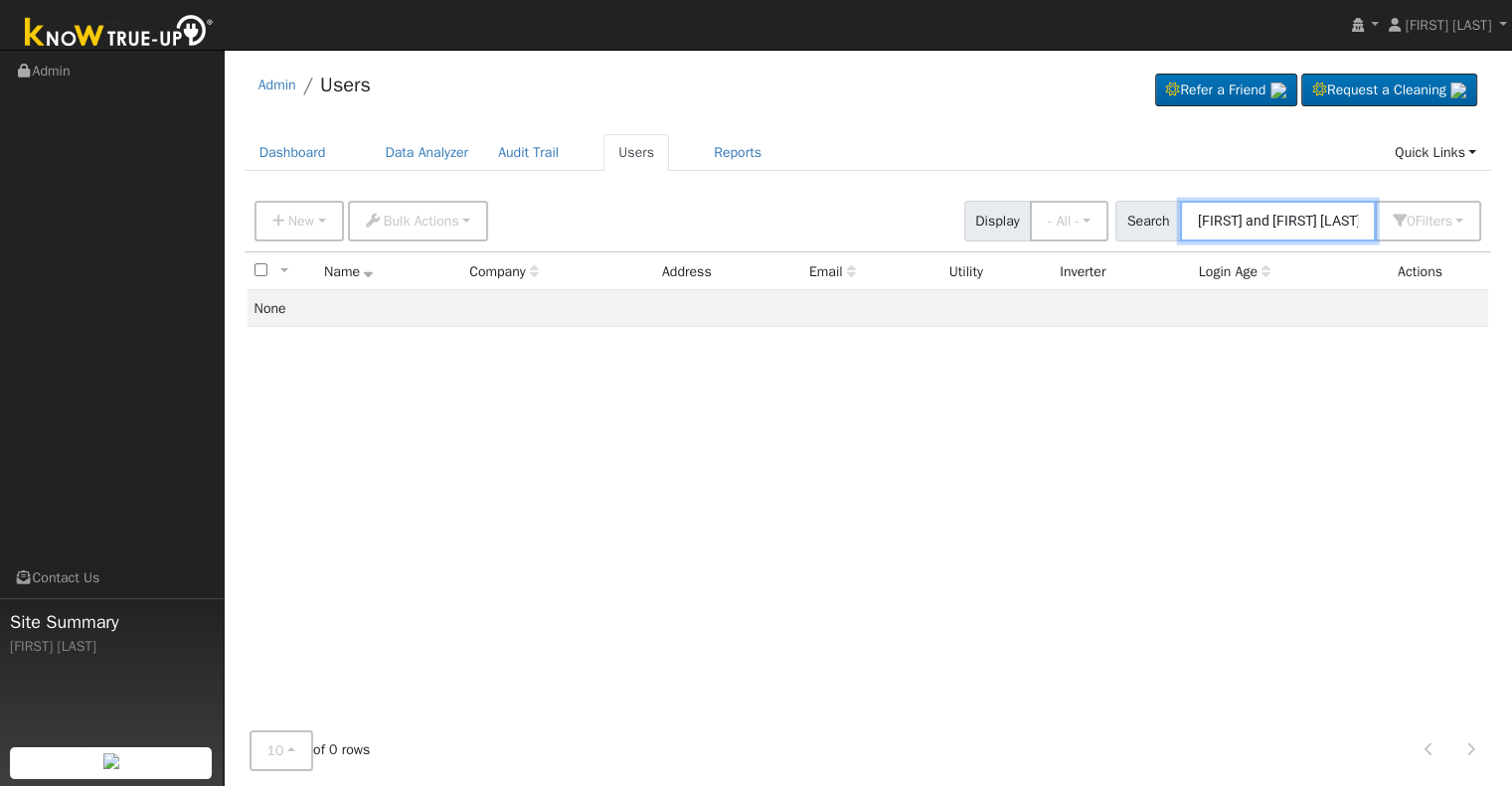 scroll, scrollTop: 0, scrollLeft: 0, axis: both 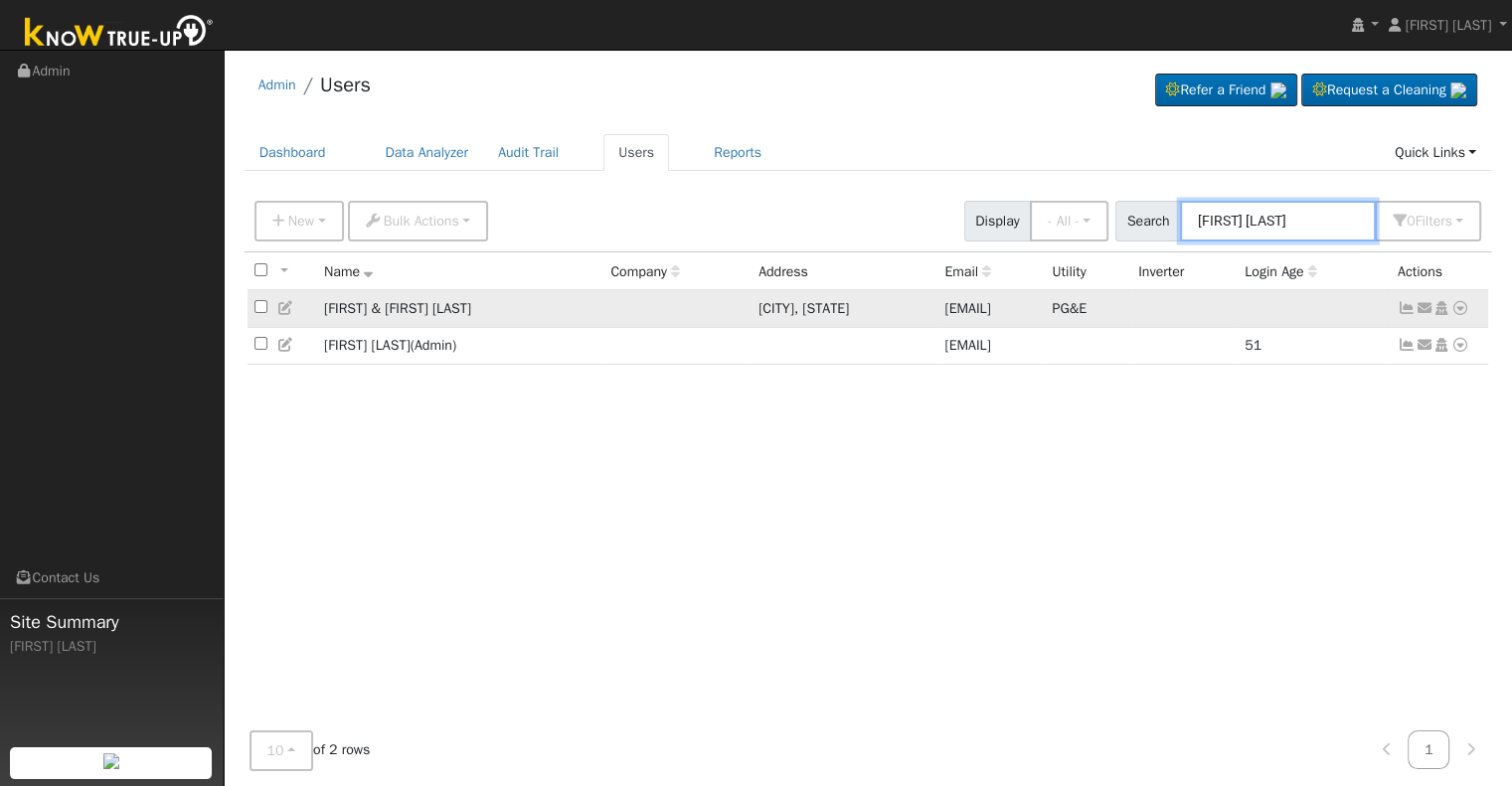 type on "[FIRST] [LAST]" 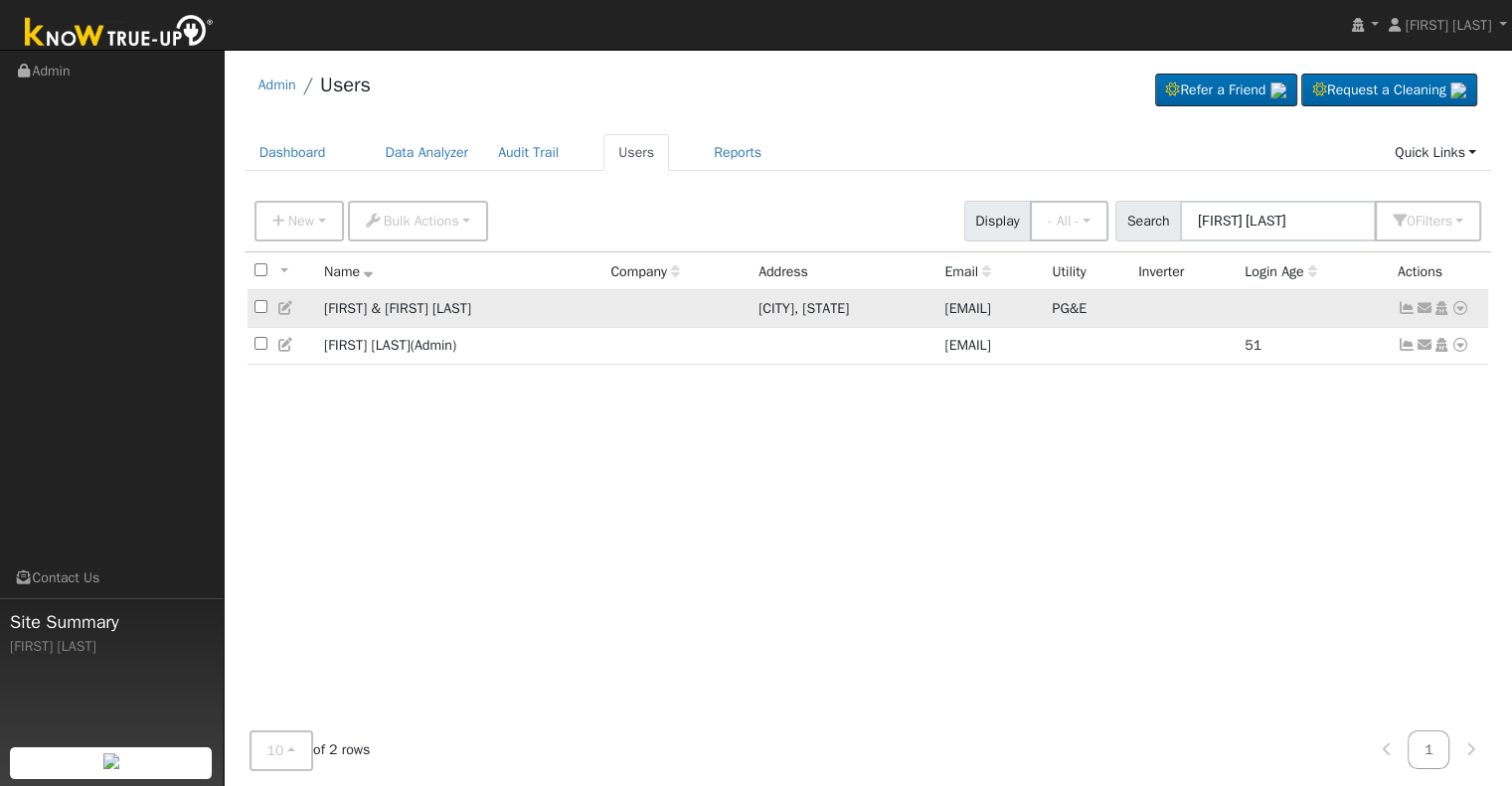 click at bounding box center [1407, 308] 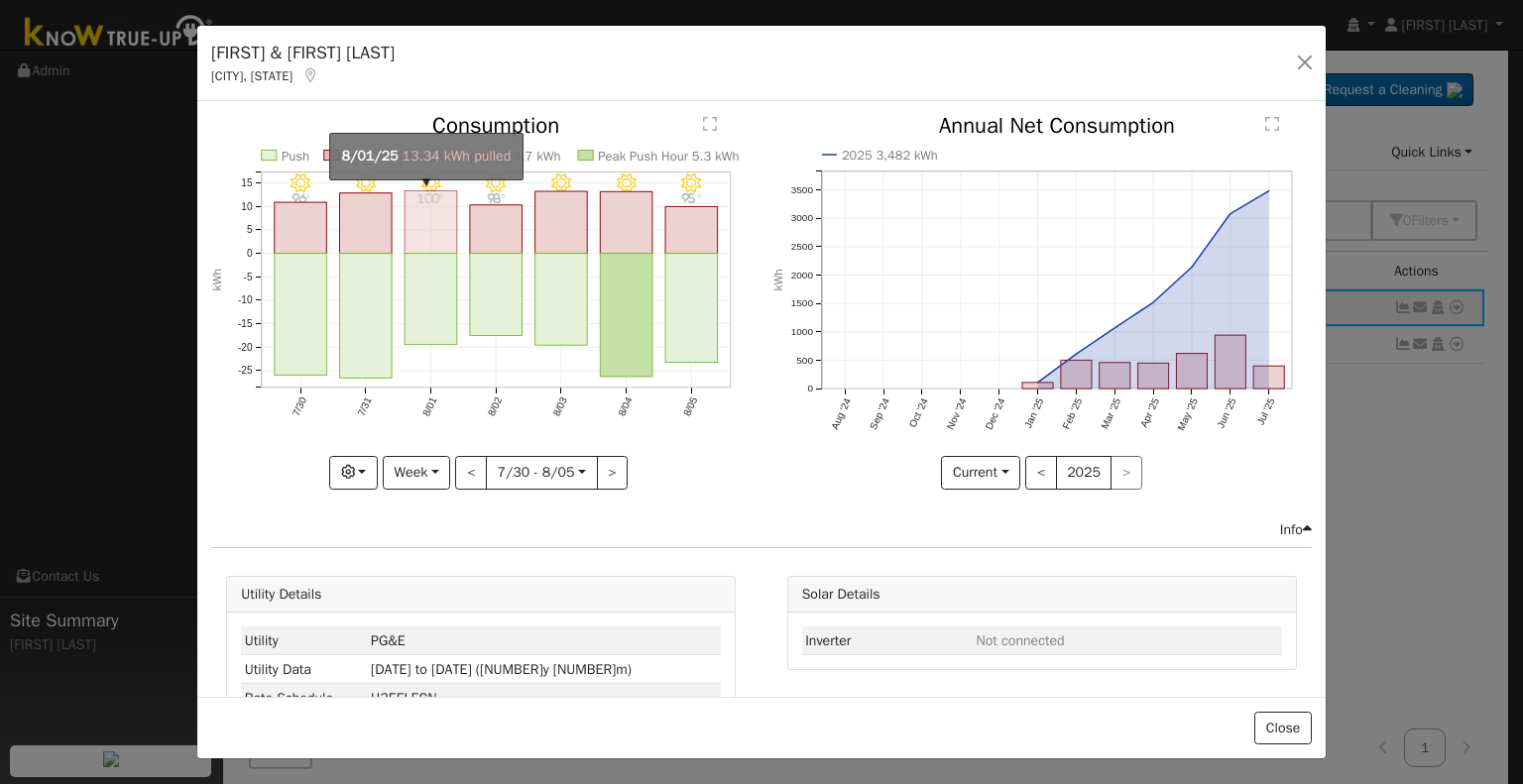 click on "onclick=""" 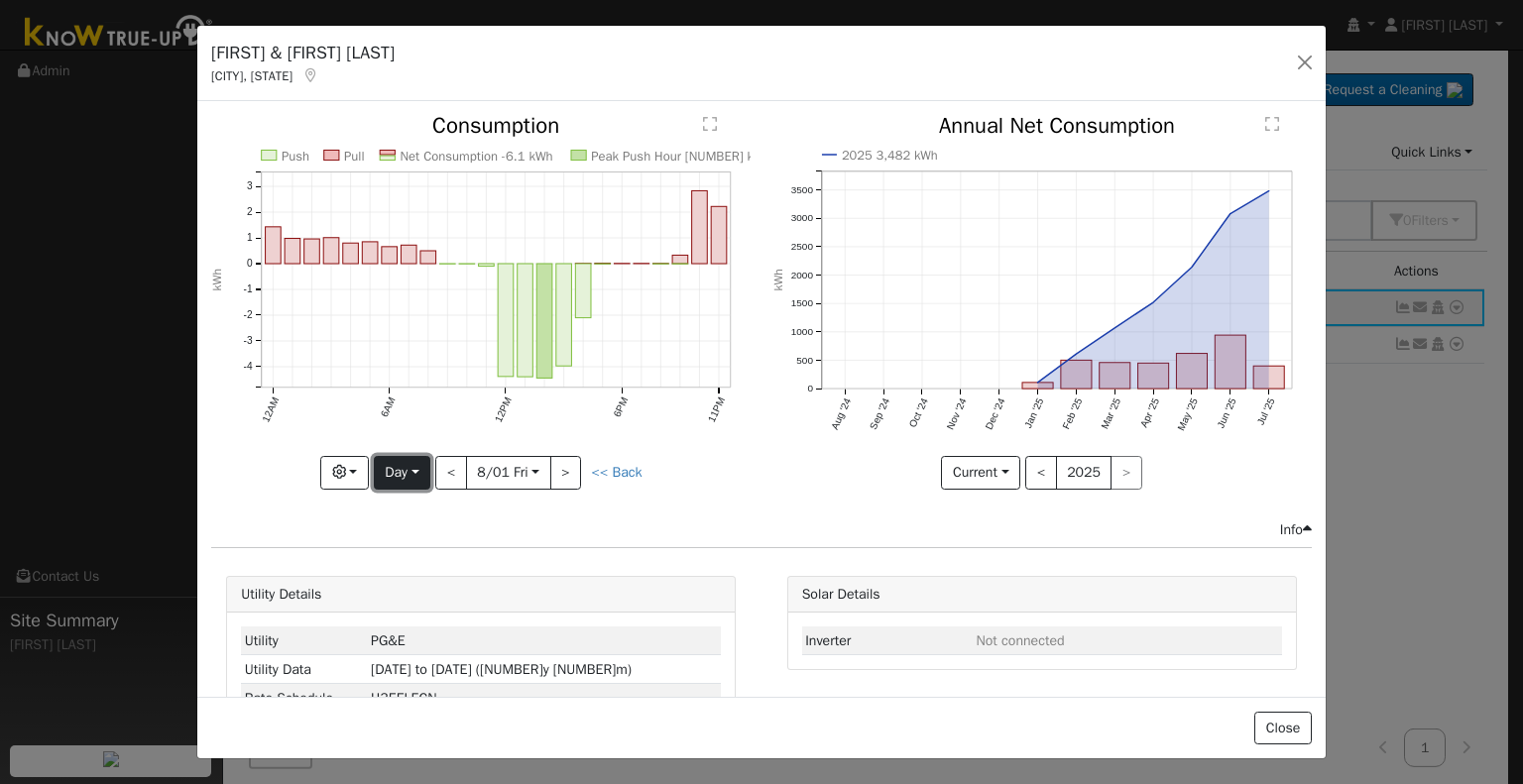 click on "Day" at bounding box center (402, 473) 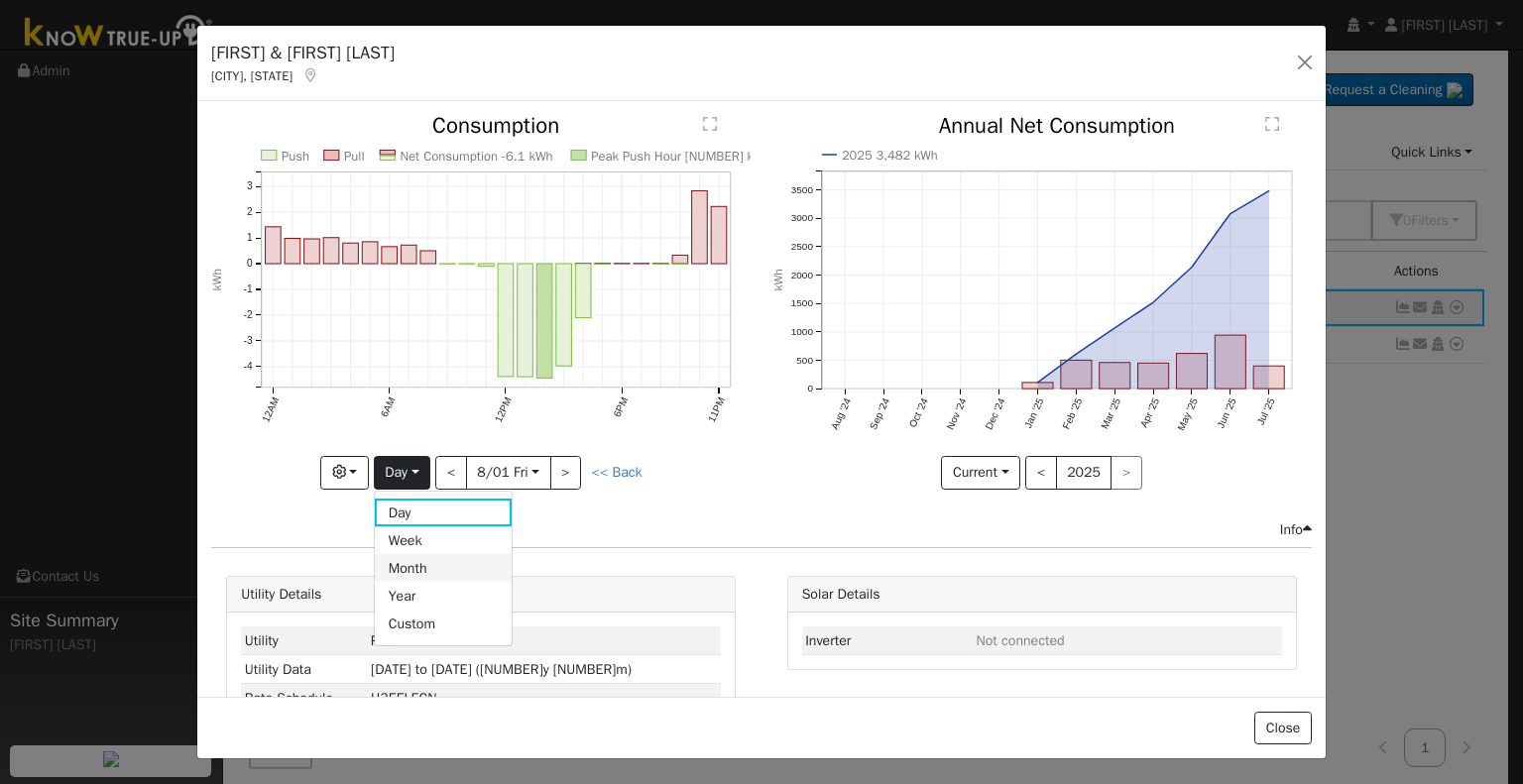 click on "Month" at bounding box center (443, 568) 